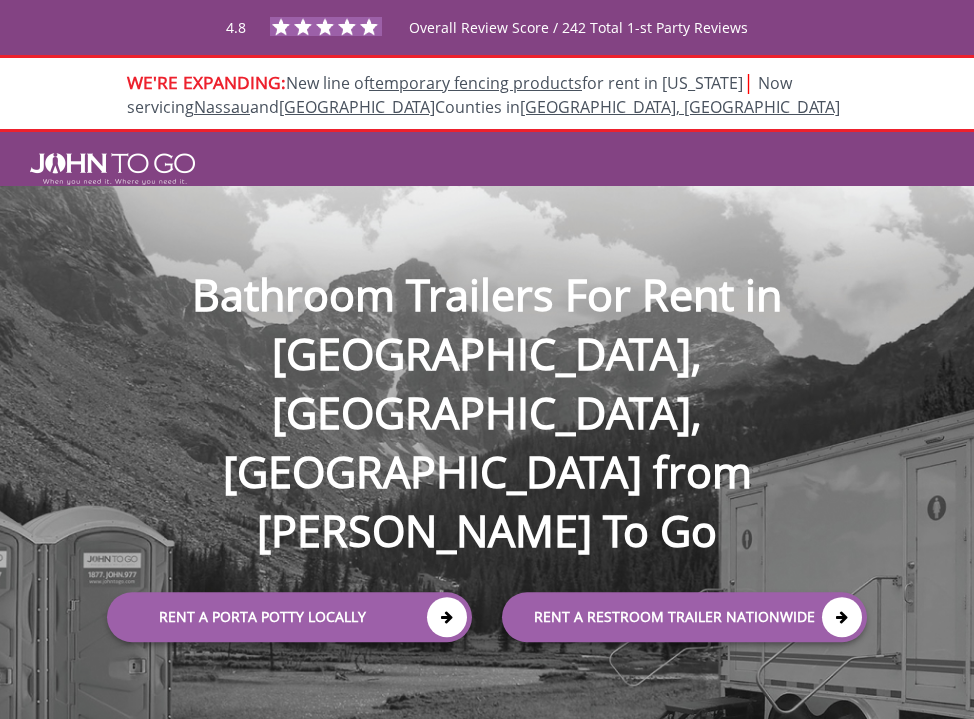 scroll, scrollTop: 0, scrollLeft: 0, axis: both 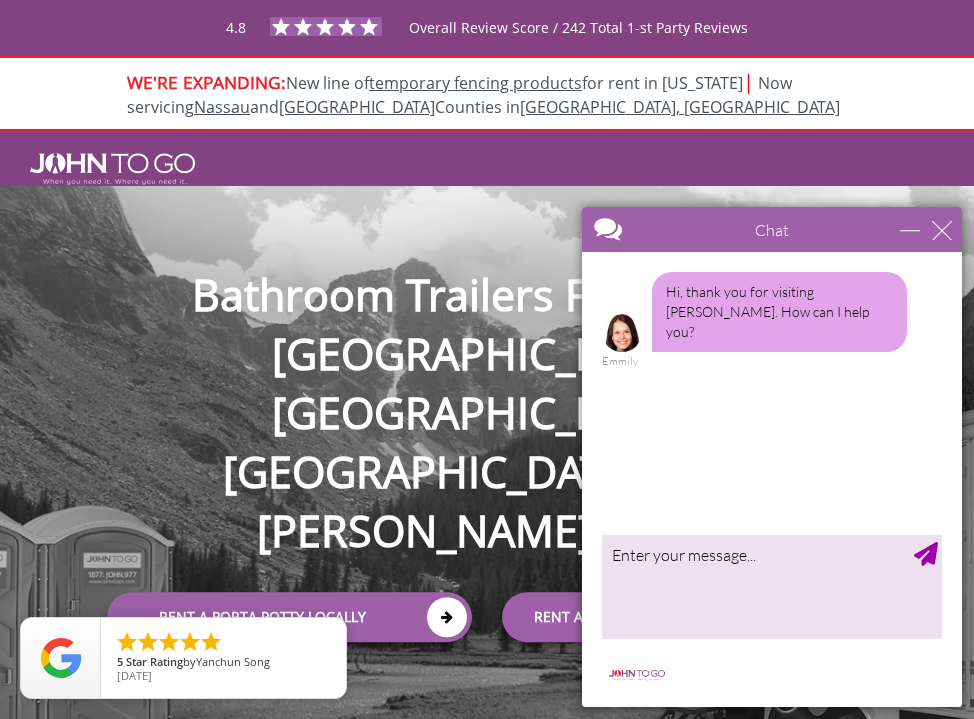 click on "Porta Potty
Portable Toilets
ADA Accessible Units
Portable Sinks
Waste Services
Construction
Special Events
Seasonal Long Term Rentals
Disaster Relief
Portable Trailers
Restroom Trailers
Shower Trailers
Temporary Fencing
Barricade Fencing
Temporary Fencing Panels
Water-filled LCD Barriers
Gallery
Unit Calculator
Contact Us
[PHONE_NUMBER]
[EMAIL_ADDRESS][DOMAIN_NAME]
Contact Us" at bounding box center [487, 491] 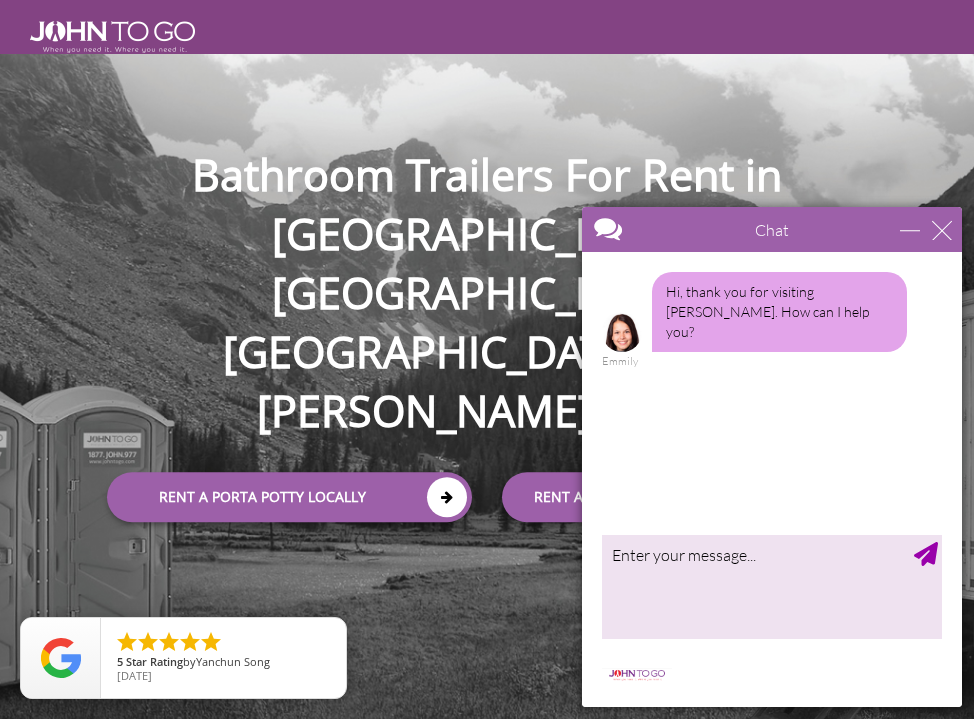 scroll, scrollTop: 126, scrollLeft: 0, axis: vertical 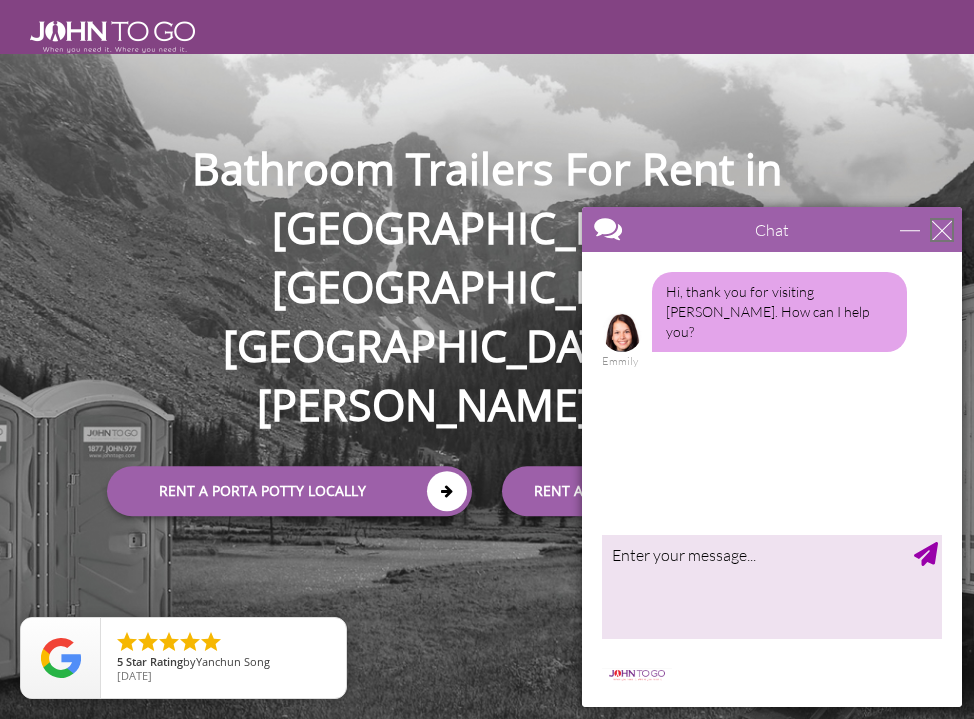 click at bounding box center [942, 230] 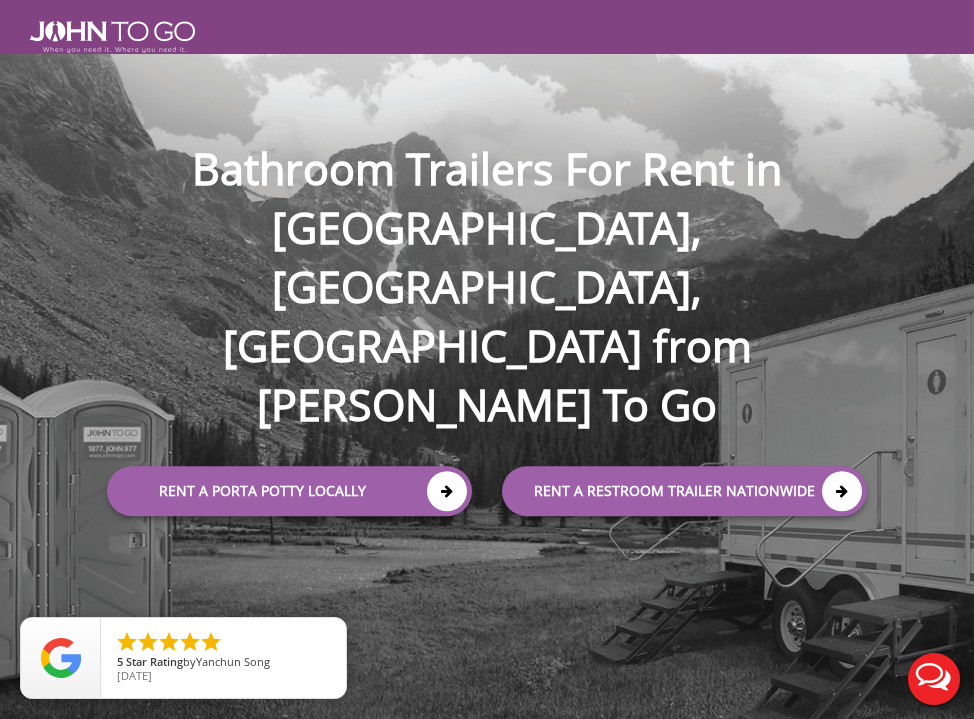 scroll, scrollTop: 0, scrollLeft: 0, axis: both 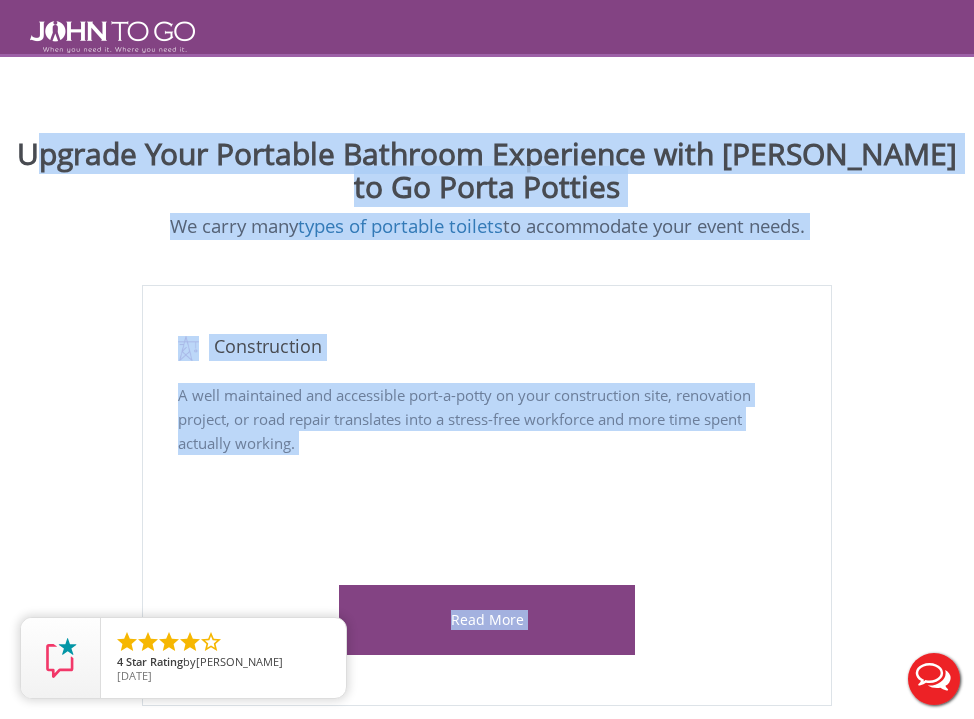 drag, startPoint x: 40, startPoint y: 145, endPoint x: 826, endPoint y: 264, distance: 794.9572 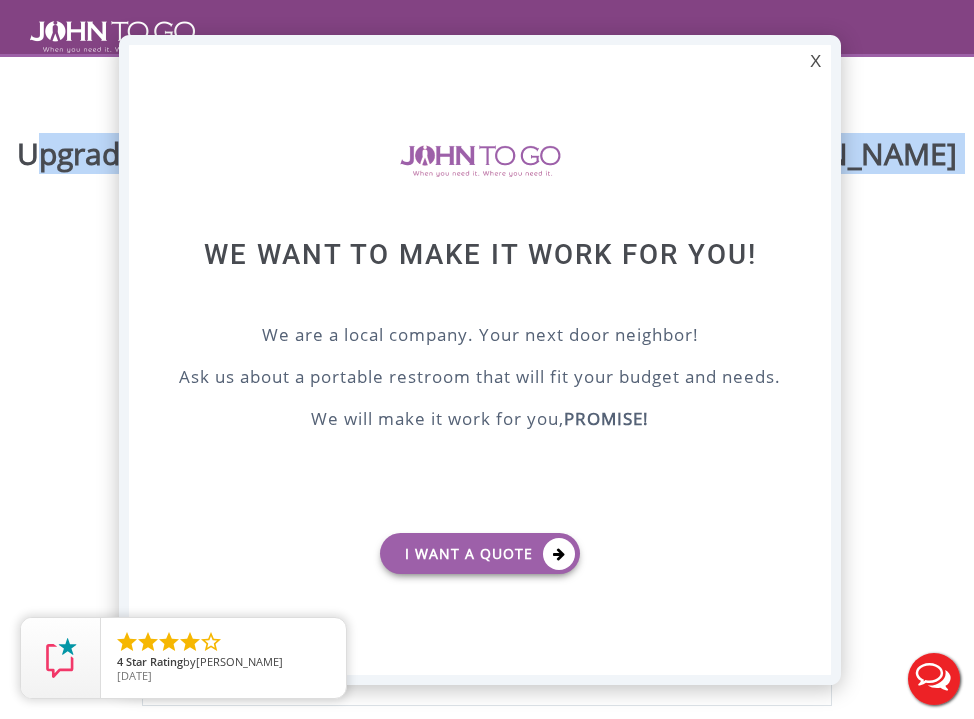 scroll, scrollTop: 0, scrollLeft: 0, axis: both 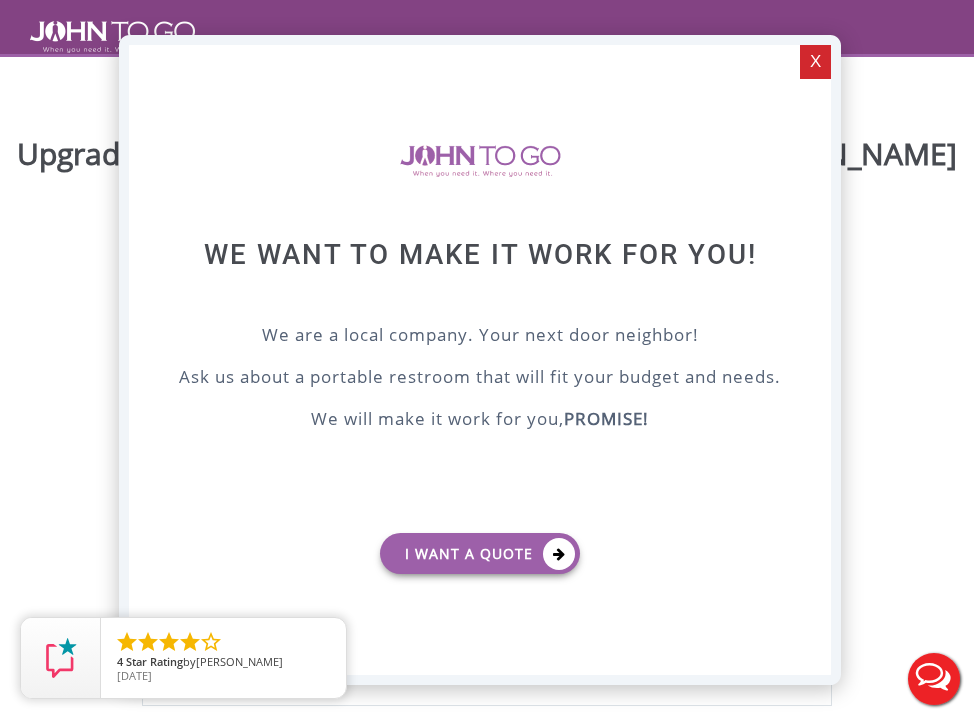 click on "X" at bounding box center (815, 62) 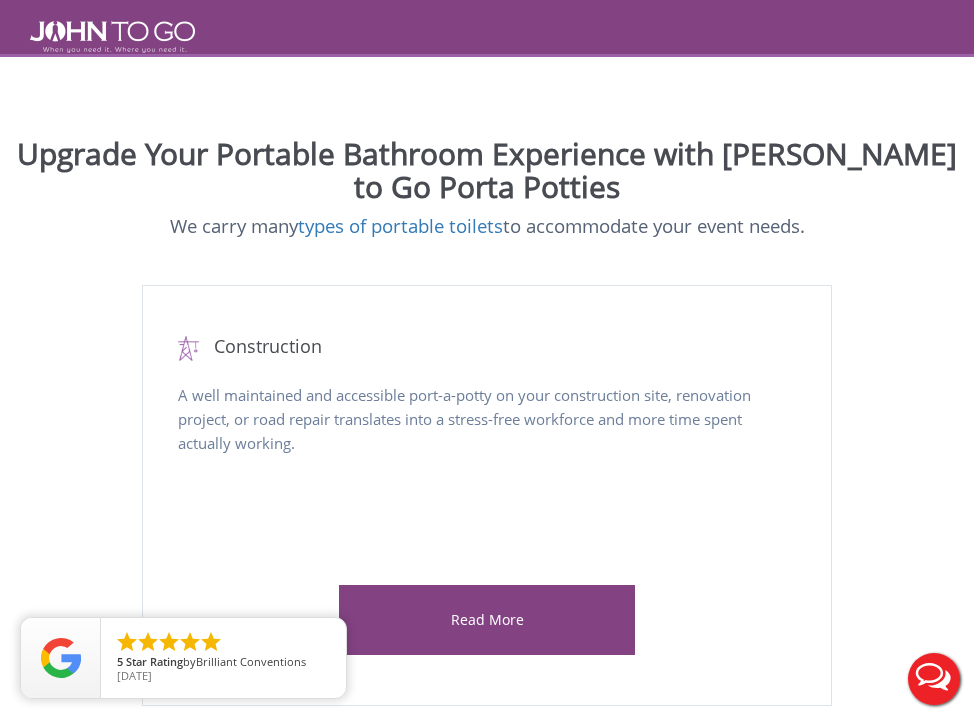 click on "We carry many  types of portable toilets  to accommodate your event needs." at bounding box center (487, 226) 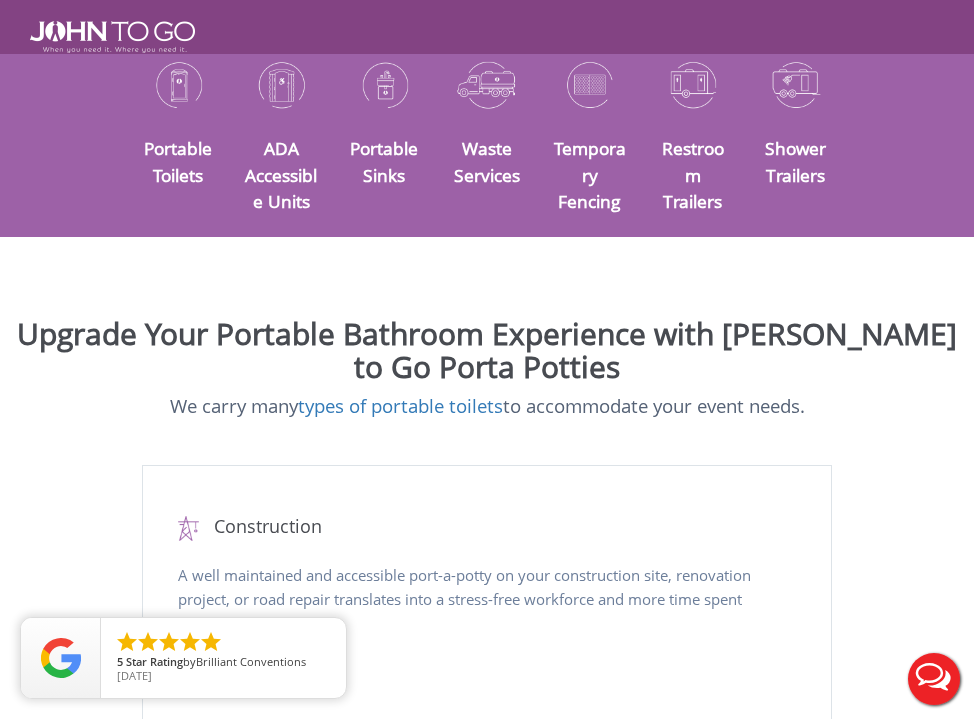 scroll, scrollTop: 797, scrollLeft: 0, axis: vertical 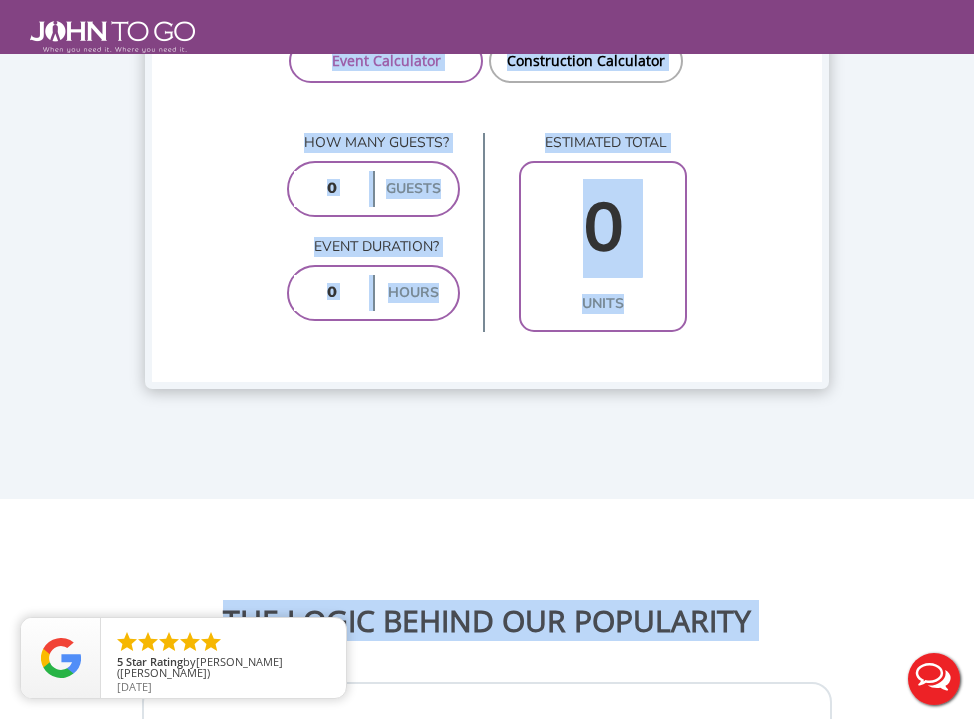 drag, startPoint x: 22, startPoint y: 346, endPoint x: 211, endPoint y: 60, distance: 342.80753 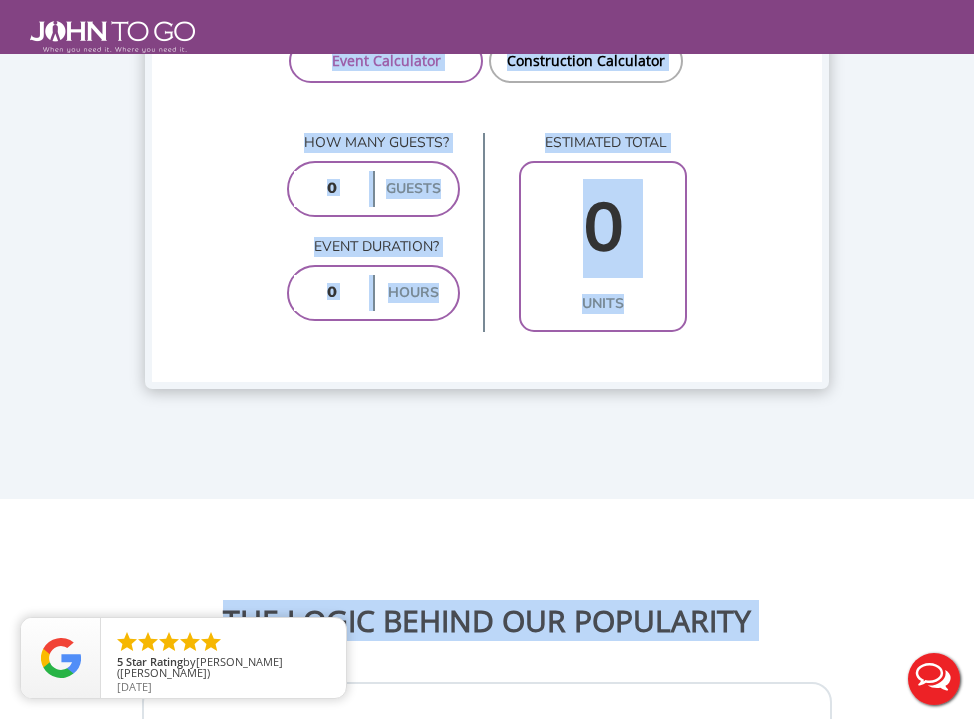 click on "4.8
Overall Review Score / 242 Total 1-st Party Reviews
WE'RE EXPANDING:  New line of  temporary fencing products  for rent in [US_STATE]   |    Now servicing  [GEOGRAPHIC_DATA]  and  [GEOGRAPHIC_DATA]  Counties in  [GEOGRAPHIC_DATA], [GEOGRAPHIC_DATA]
[GEOGRAPHIC_DATA]
Portable Toilets
ADA Accessible Units
Portable Sinks
Waste Services
Construction
Special Events
Seasonal Long Term Rentals
Disaster Relief
Portable Trailers
Restroom Trailers
Shower Trailers
Temporary Fencing
Barricade Fencing
Temporary Fencing Panels" at bounding box center (487, -195) 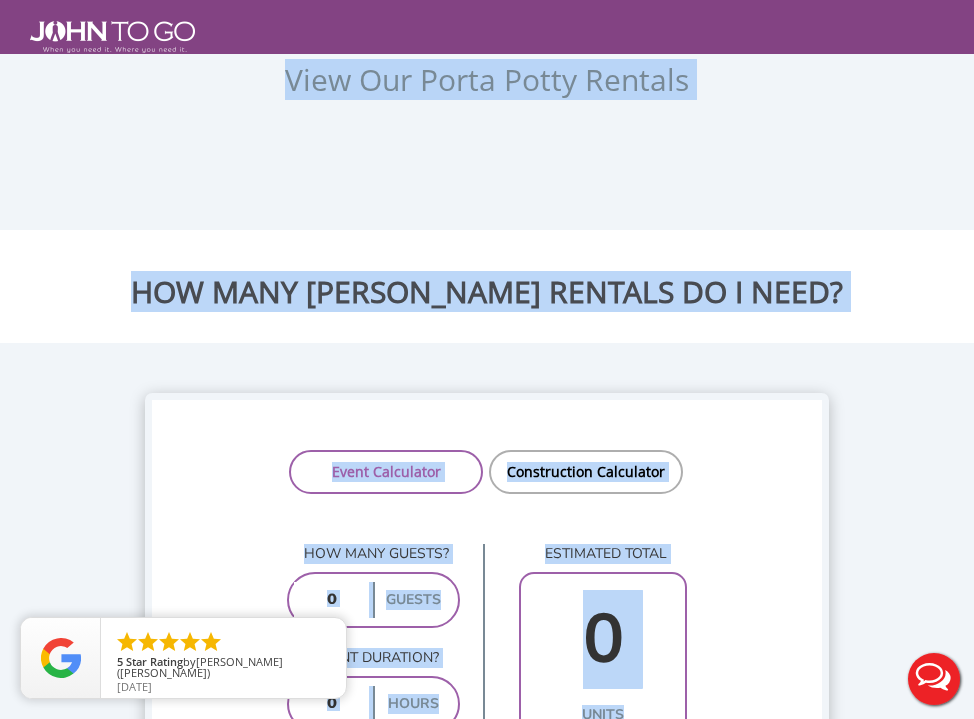 scroll, scrollTop: 4047, scrollLeft: 0, axis: vertical 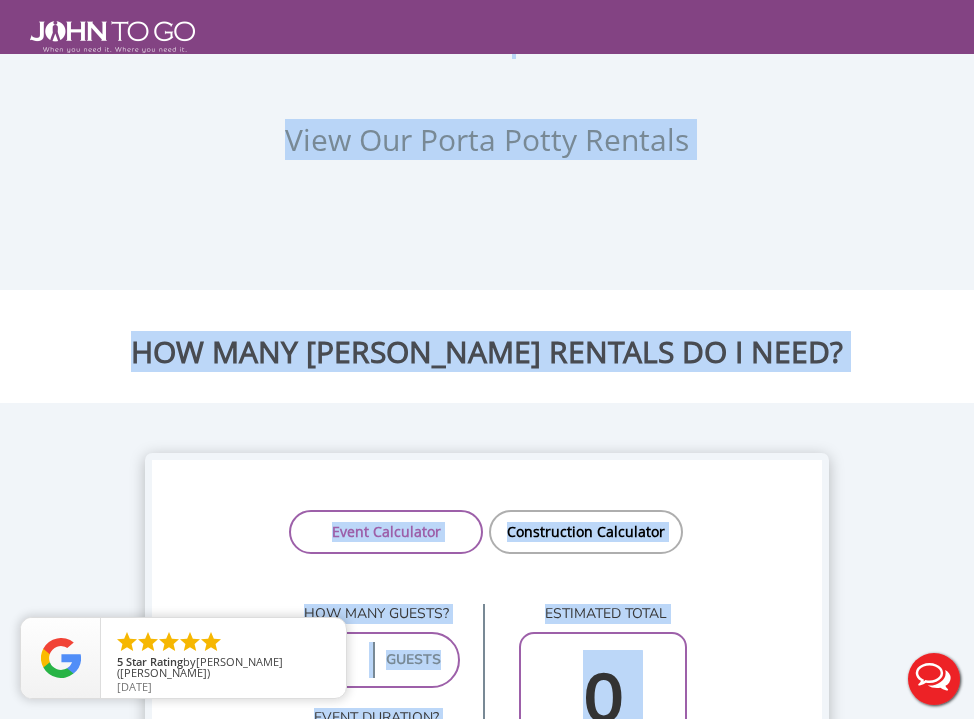 click at bounding box center [487, 648] 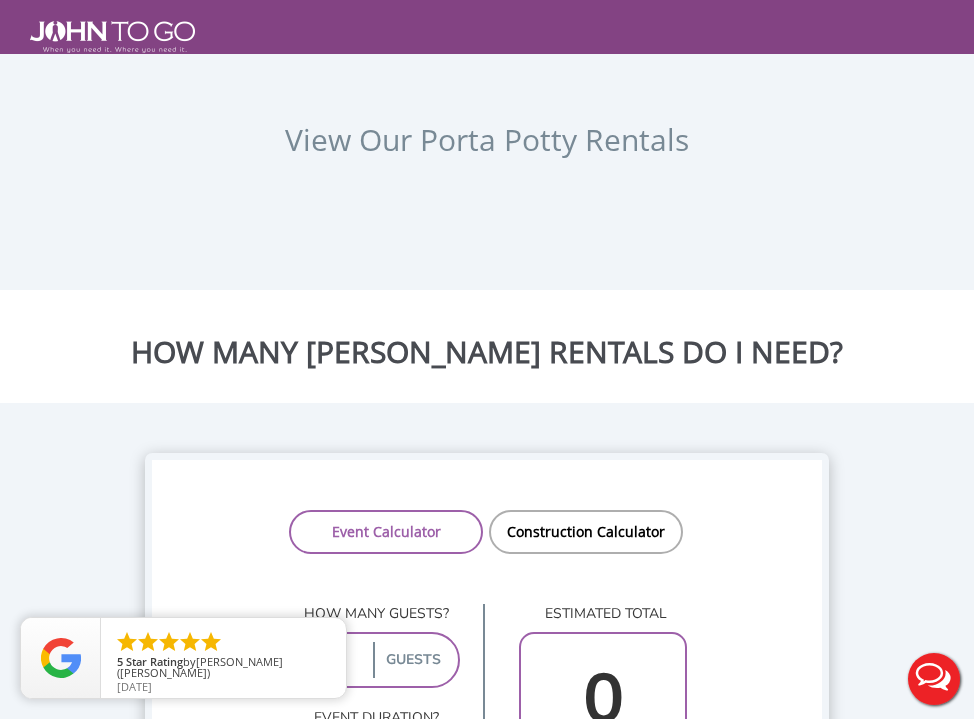 click on "View Our Porta Potty Rentals" at bounding box center (487, 174) 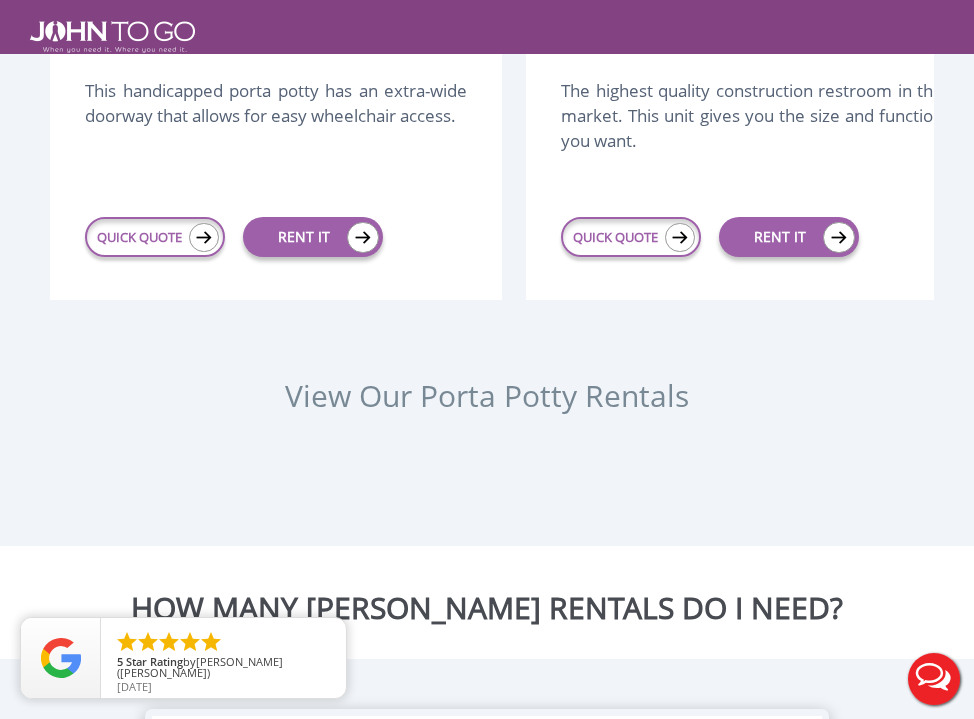 scroll, scrollTop: 3763, scrollLeft: 0, axis: vertical 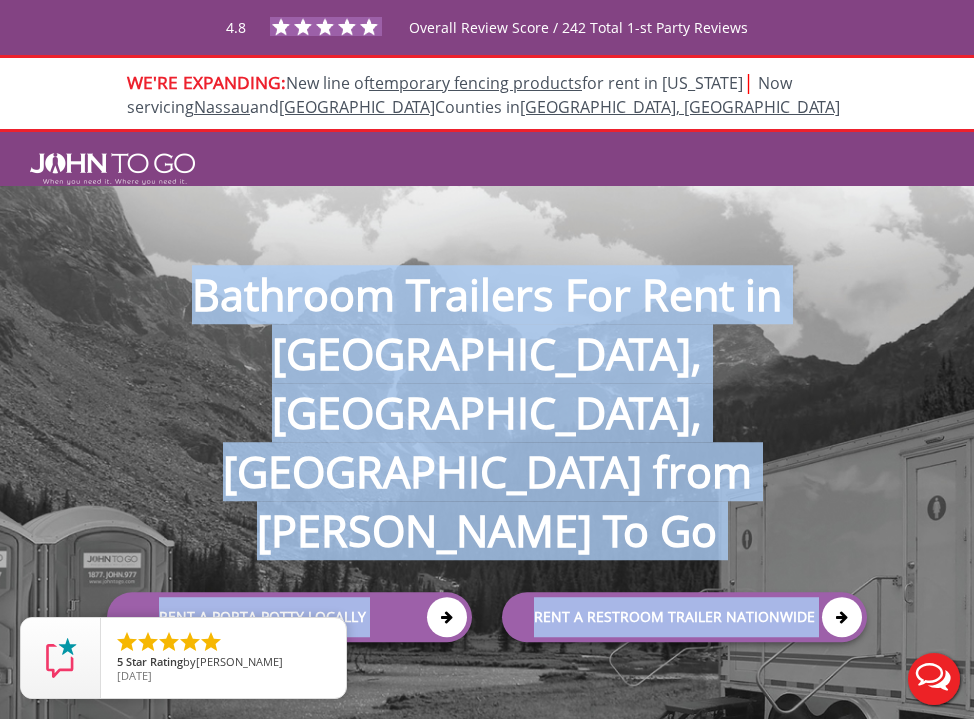 drag, startPoint x: 631, startPoint y: 353, endPoint x: 90, endPoint y: 379, distance: 541.6244 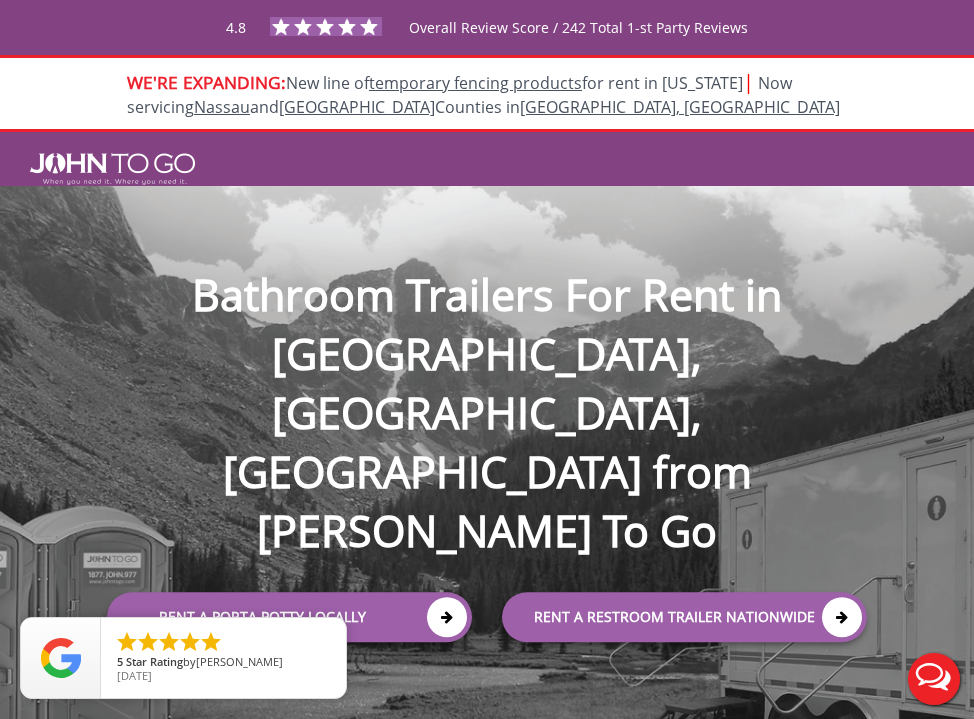 click on "Bathroom Trailers For Rent in [GEOGRAPHIC_DATA], [GEOGRAPHIC_DATA], [GEOGRAPHIC_DATA] from [PERSON_NAME] To Go" at bounding box center (487, 381) 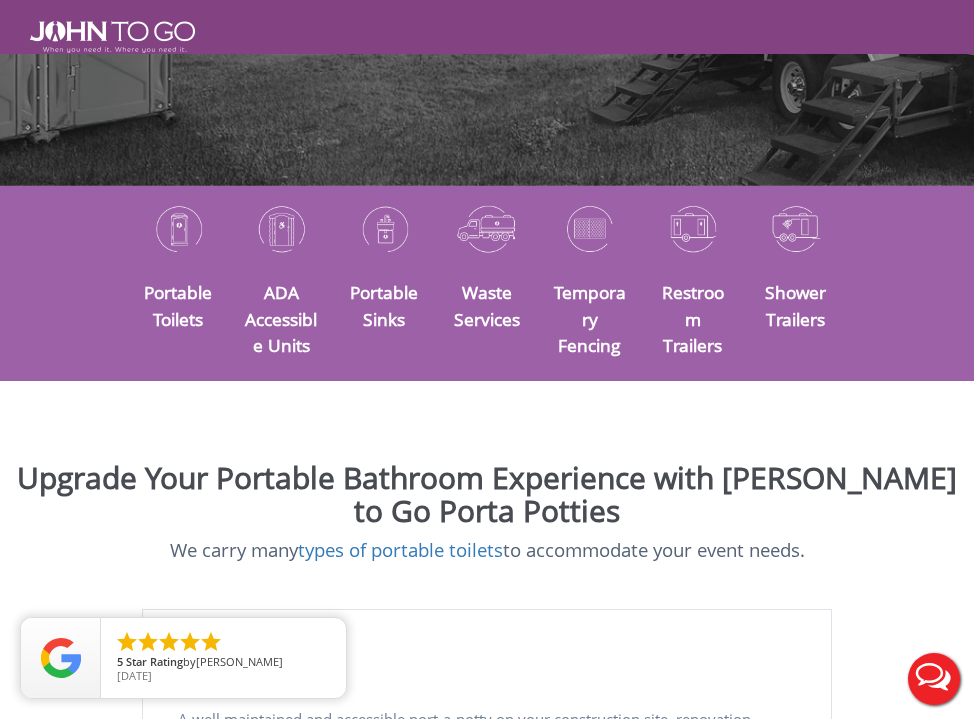 scroll, scrollTop: 693, scrollLeft: 0, axis: vertical 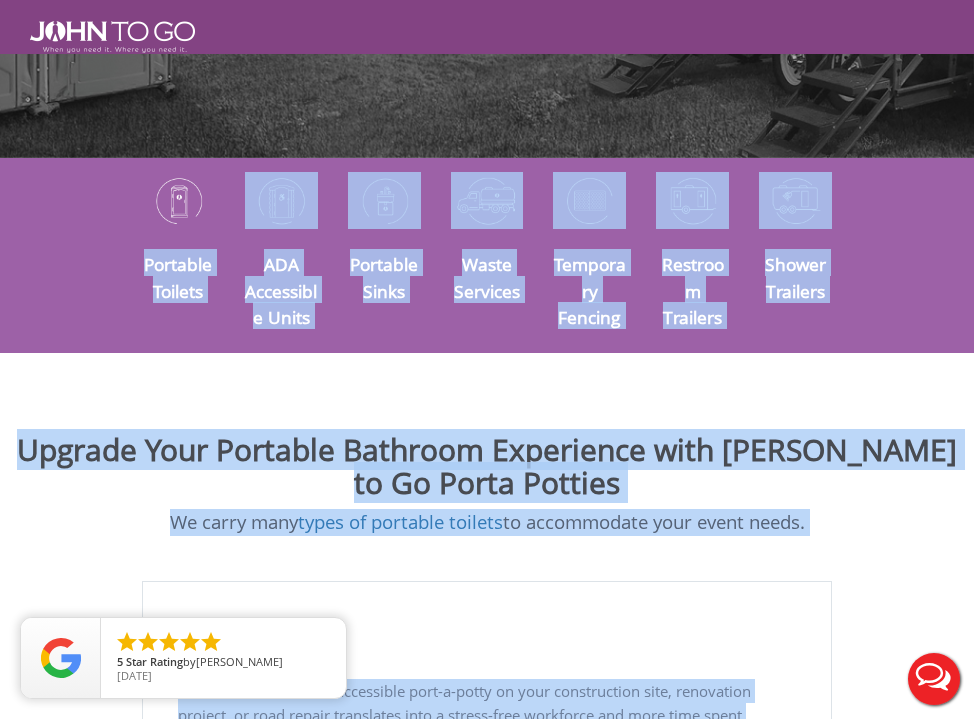 drag, startPoint x: 141, startPoint y: 256, endPoint x: 161, endPoint y: 366, distance: 111.8034 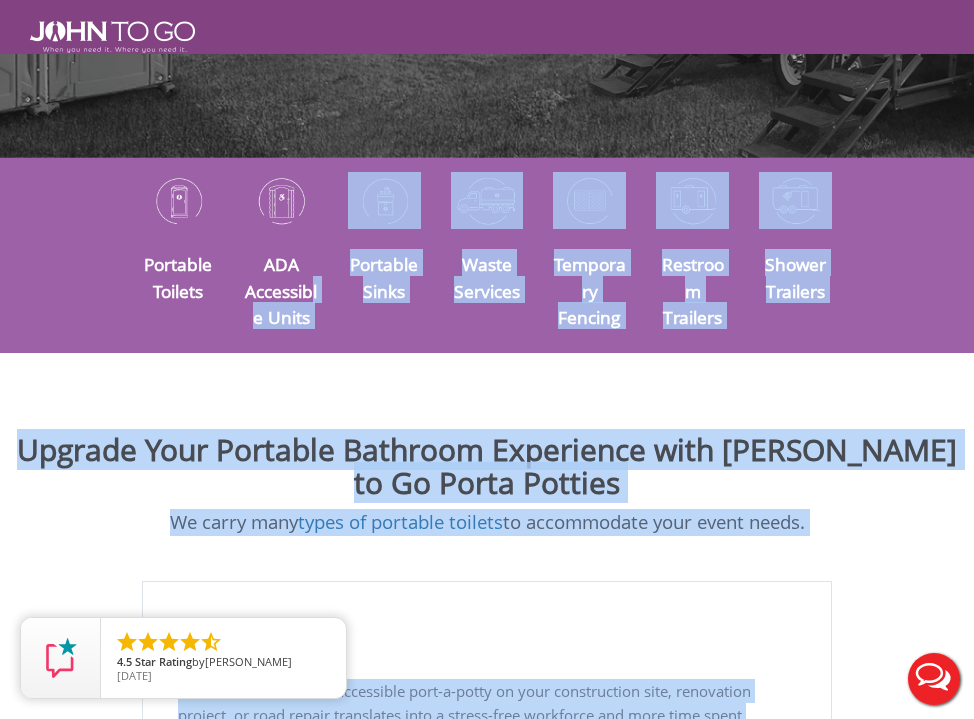 drag, startPoint x: 770, startPoint y: 343, endPoint x: 316, endPoint y: 278, distance: 458.6295 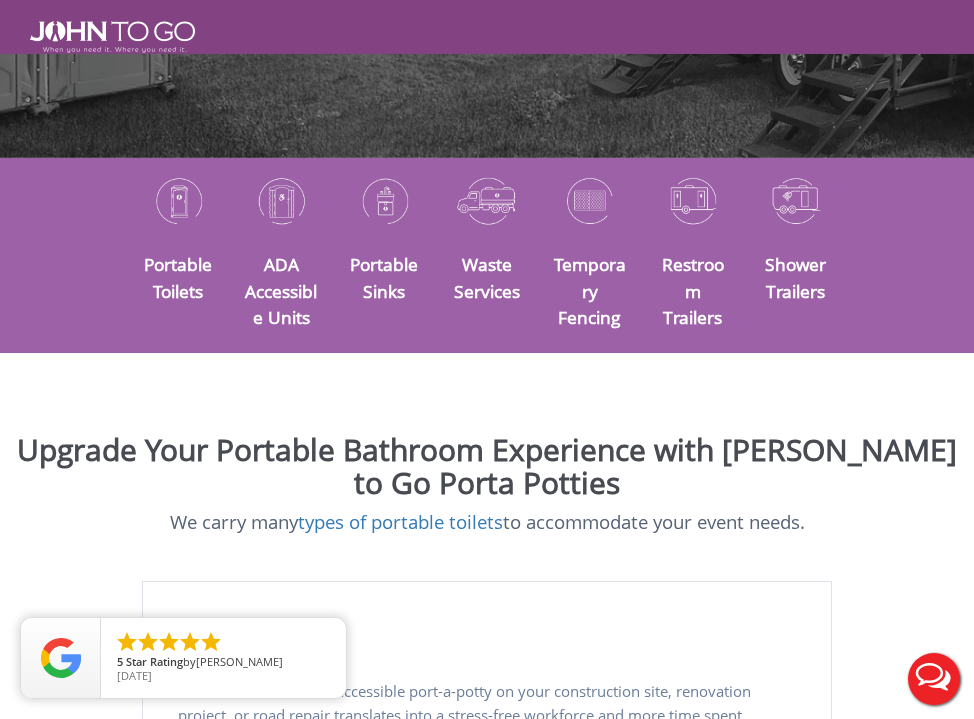 click at bounding box center (487, 4002) 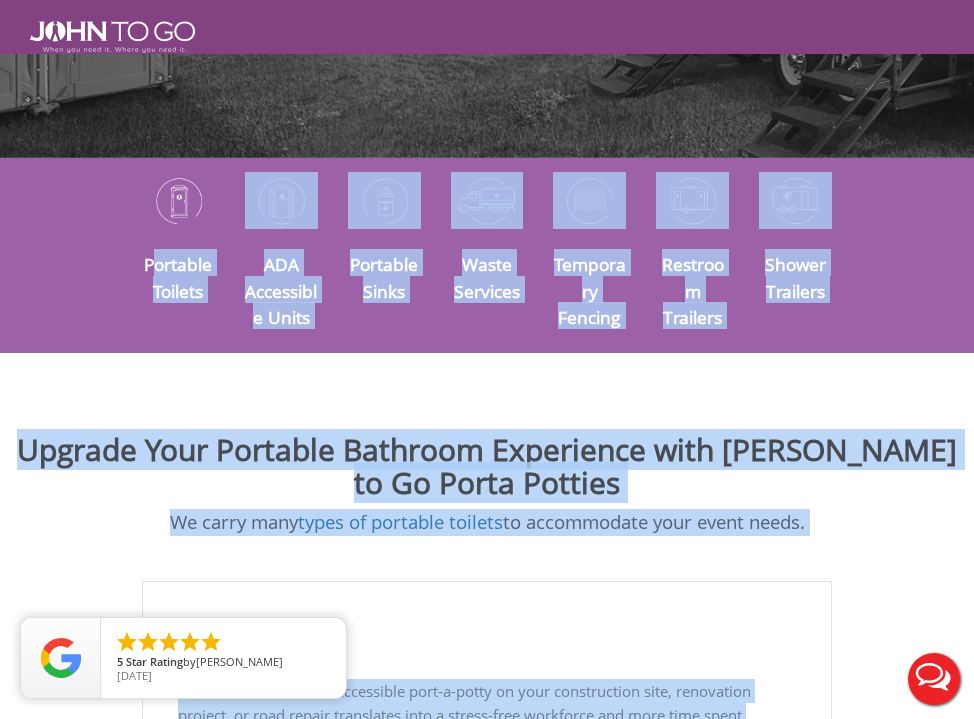 drag, startPoint x: 117, startPoint y: 241, endPoint x: 151, endPoint y: 257, distance: 37.576588 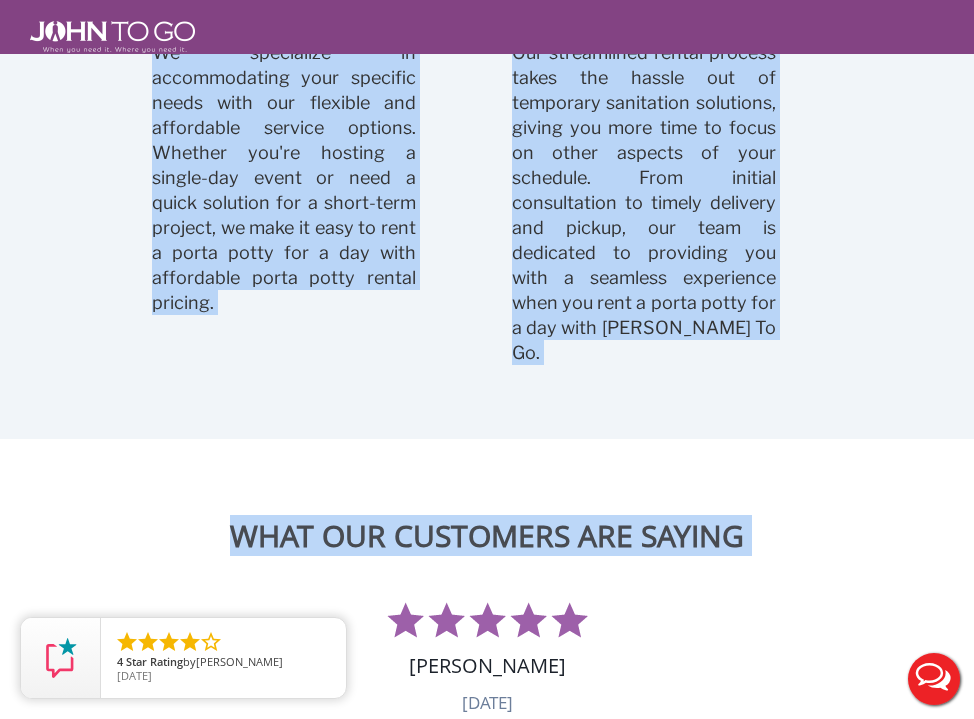 scroll, scrollTop: 8260, scrollLeft: 0, axis: vertical 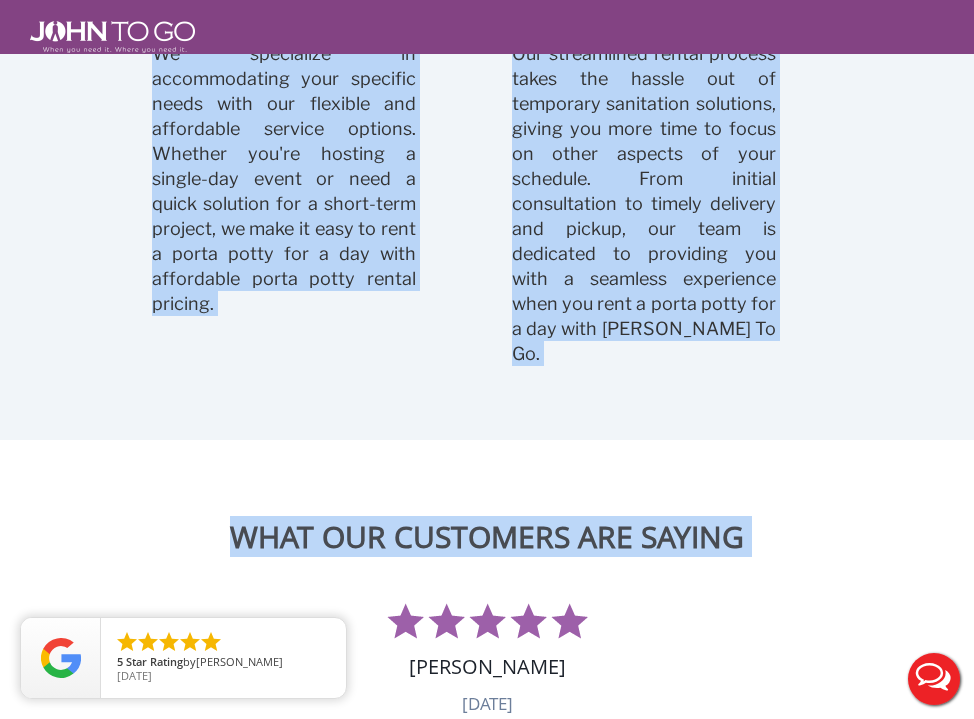 click on "We specialize in accommodating your specific needs with our flexible and affordable service options. Whether you're hosting a single-day event or need a quick solution for a short-term project, we make it easy to rent a porta potty for a day with affordable porta potty rental pricing." at bounding box center (284, 179) 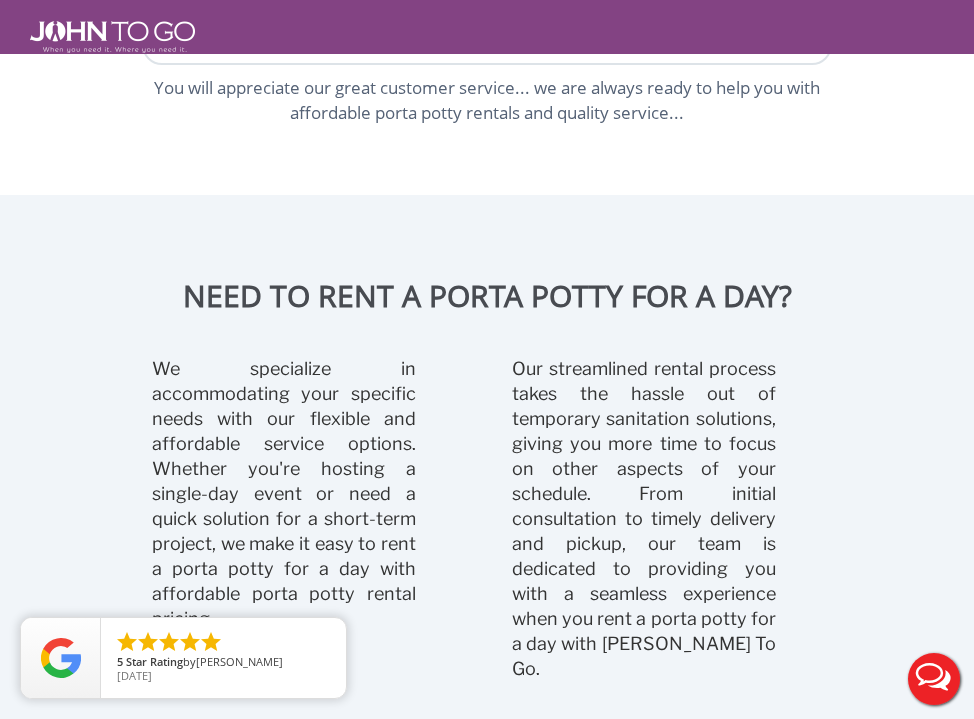 scroll, scrollTop: 8034, scrollLeft: 0, axis: vertical 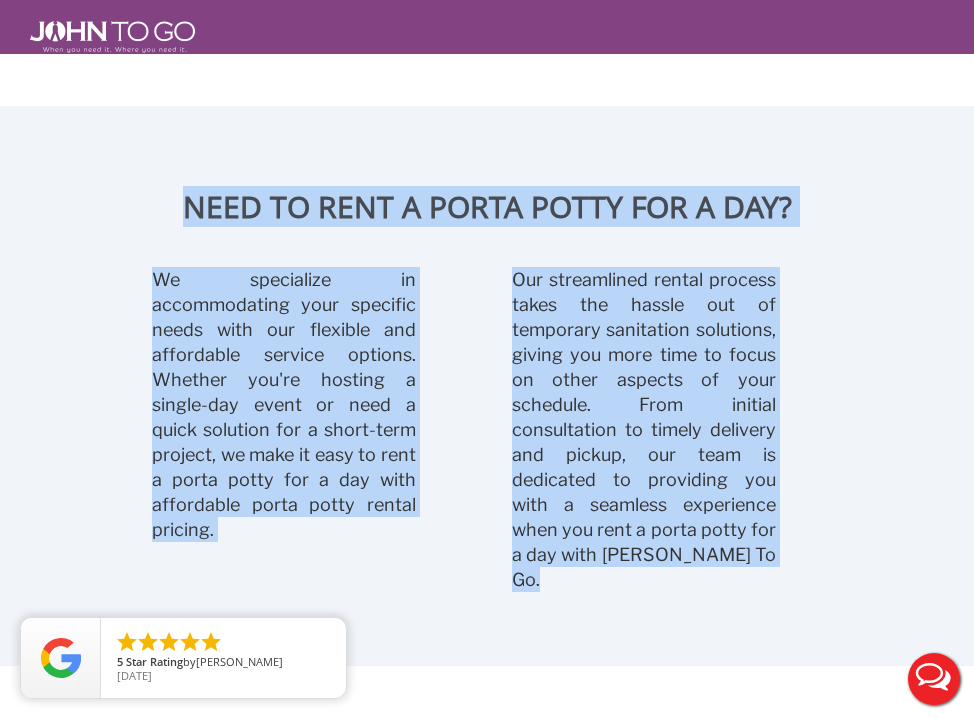 drag, startPoint x: 662, startPoint y: 580, endPoint x: 190, endPoint y: 204, distance: 603.4567 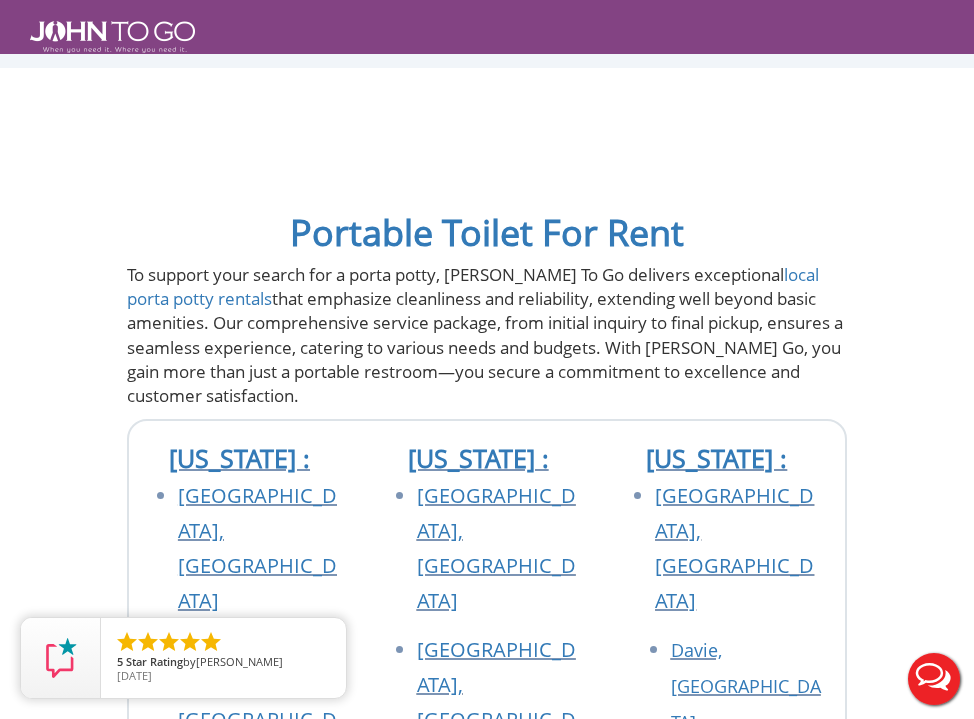 scroll, scrollTop: 10392, scrollLeft: 0, axis: vertical 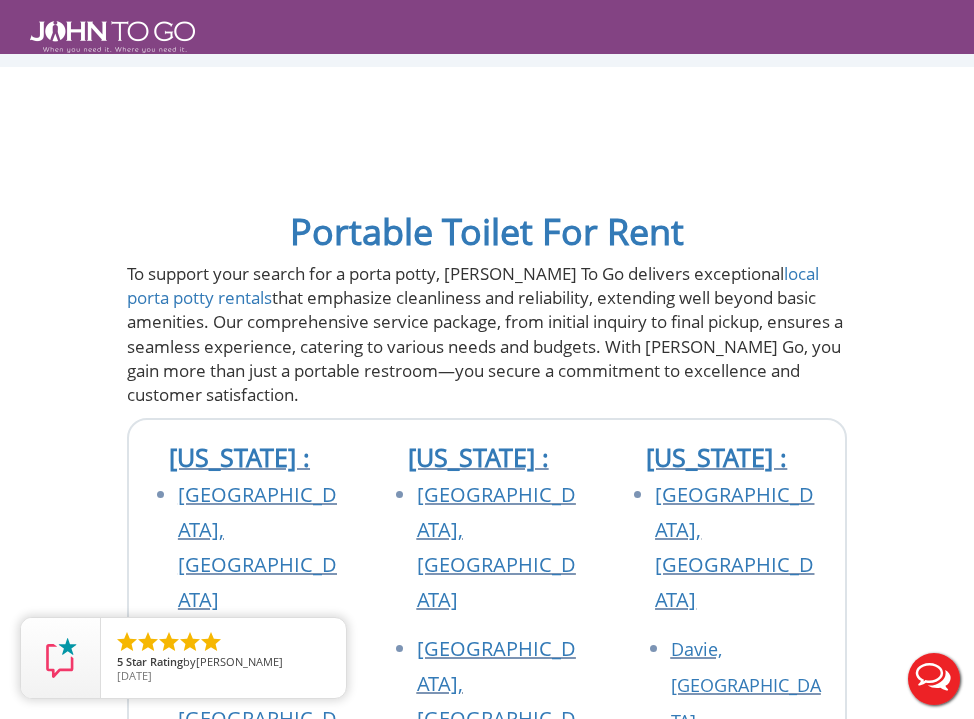 click on "To support your search for a porta potty, John To Go delivers exceptional  local porta potty rentals  that emphasize cleanliness and reliability, extending well beyond basic amenities. Our comprehensive service package, from initial inquiry to final pickup, ensures a seamless experience, catering to various needs and budgets. With John To Go, you gain more than just a portable restroom—you secure a commitment to excellence and customer satisfaction." at bounding box center [487, 335] 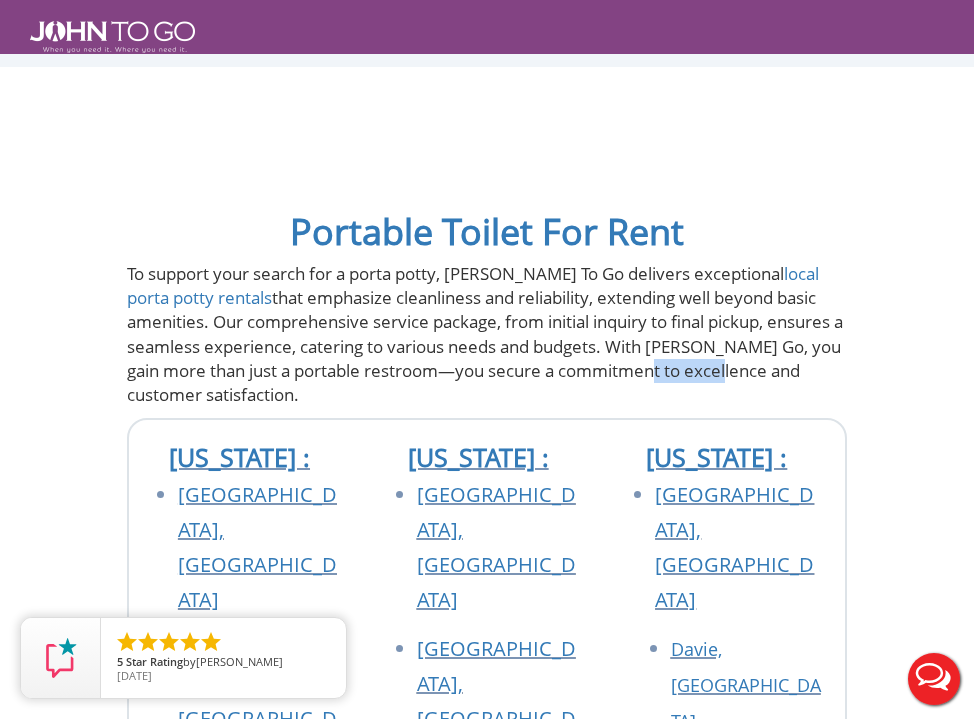 click on "To support your search for a porta potty, John To Go delivers exceptional  local porta potty rentals  that emphasize cleanliness and reliability, extending well beyond basic amenities. Our comprehensive service package, from initial inquiry to final pickup, ensures a seamless experience, catering to various needs and budgets. With John To Go, you gain more than just a portable restroom—you secure a commitment to excellence and customer satisfaction." at bounding box center (487, 335) 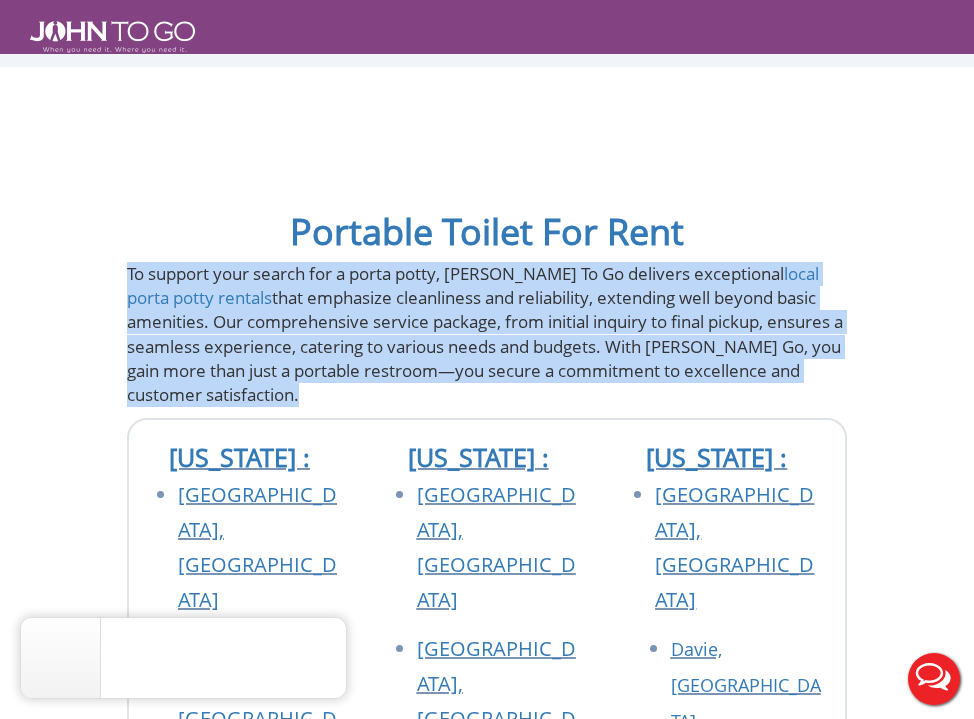 click on "To support your search for a porta potty, John To Go delivers exceptional  local porta potty rentals  that emphasize cleanliness and reliability, extending well beyond basic amenities. Our comprehensive service package, from initial inquiry to final pickup, ensures a seamless experience, catering to various needs and budgets. With John To Go, you gain more than just a portable restroom—you secure a commitment to excellence and customer satisfaction." at bounding box center [487, 335] 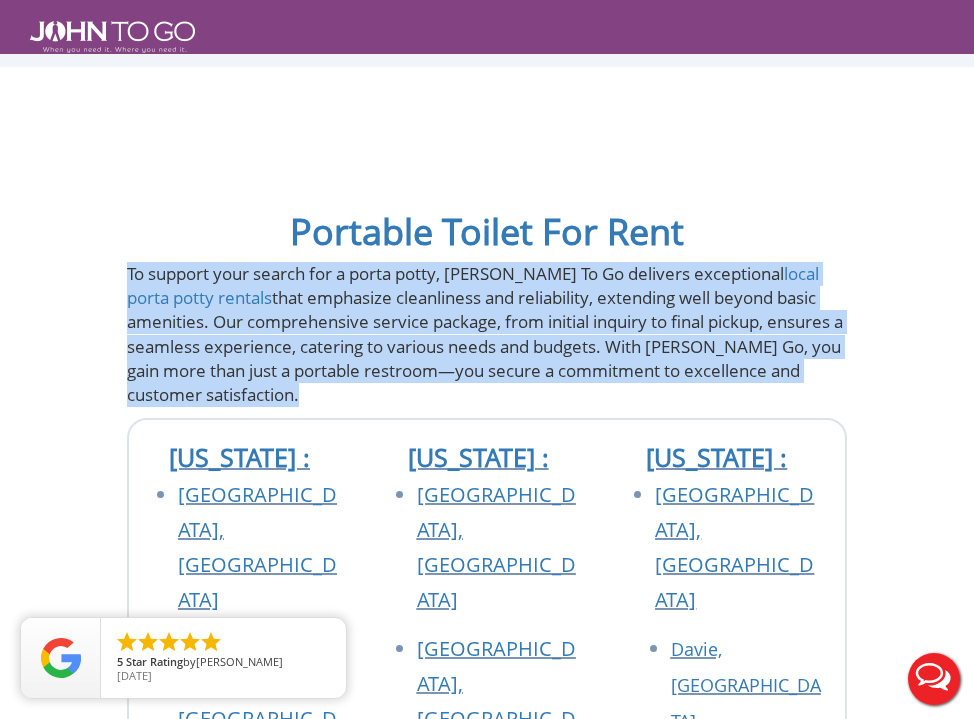 copy on "To support your search for a porta potty, John To Go delivers exceptional  local porta potty rentals  that emphasize cleanliness and reliability, extending well beyond basic amenities. Our comprehensive service package, from initial inquiry to final pickup, ensures a seamless experience, catering to various needs and budgets. With John To Go, you gain more than just a portable restroom—you secure a commitment to excellence and customer satisfaction." 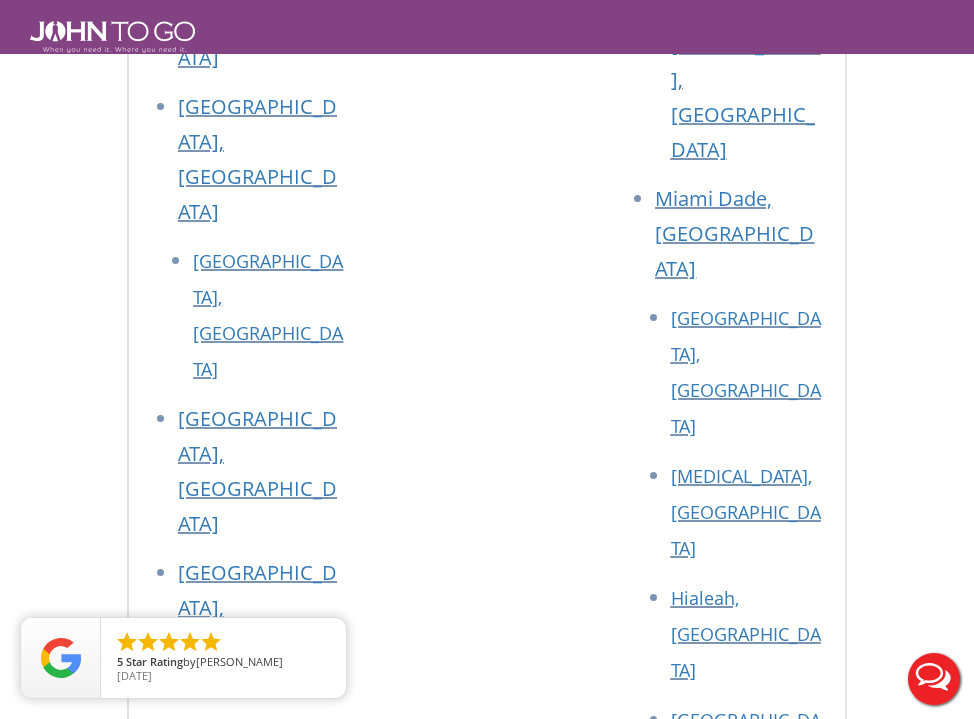 scroll, scrollTop: 12938, scrollLeft: 0, axis: vertical 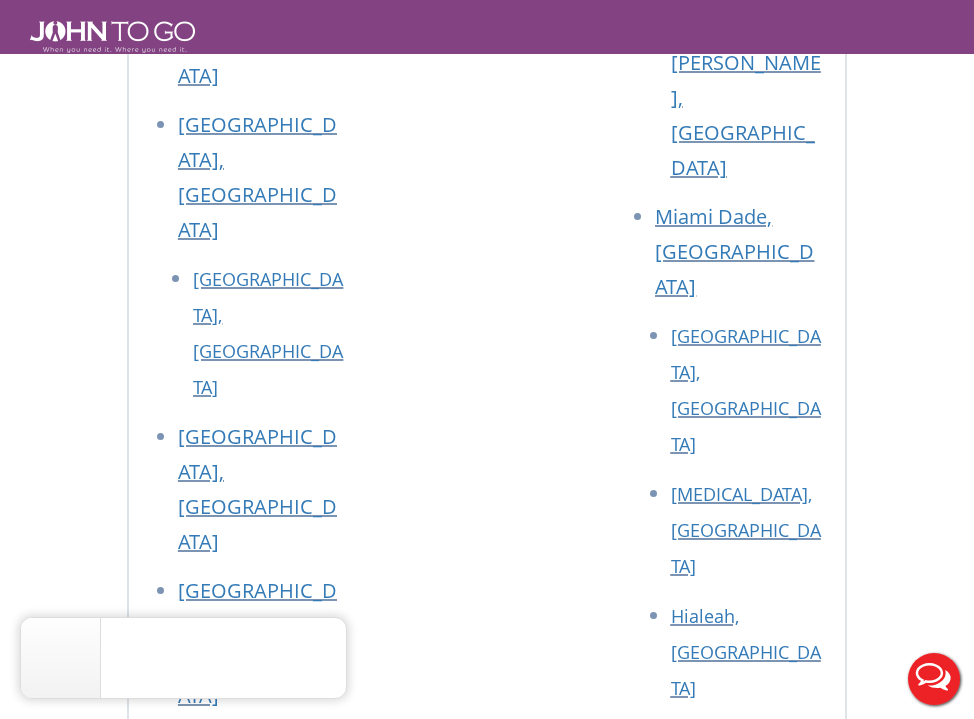 click on "About Us" at bounding box center (655, 3075) 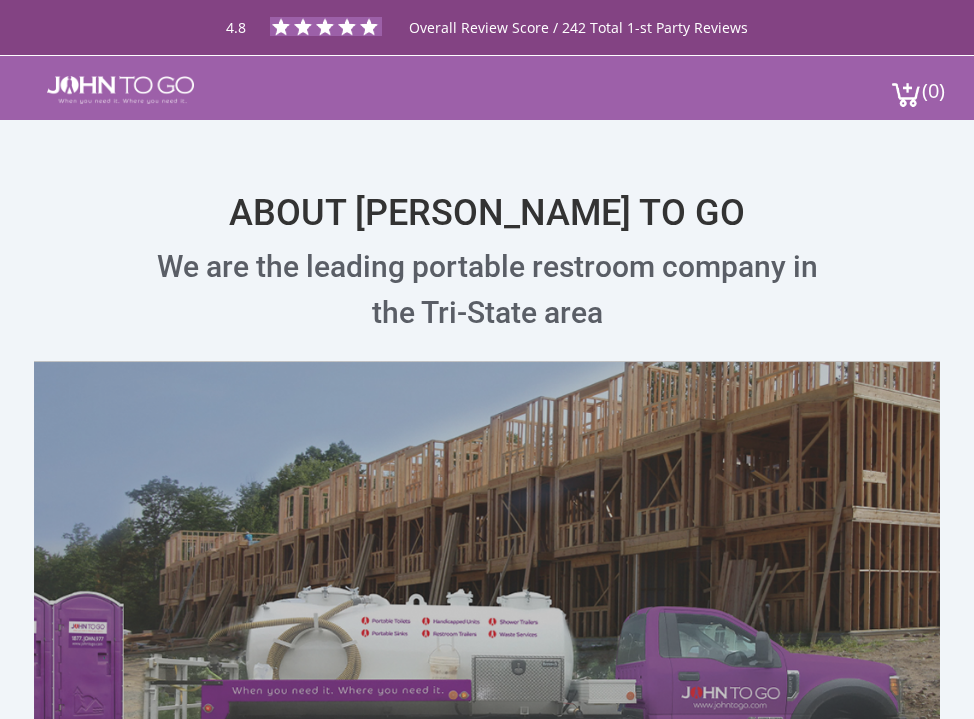 scroll, scrollTop: 0, scrollLeft: 0, axis: both 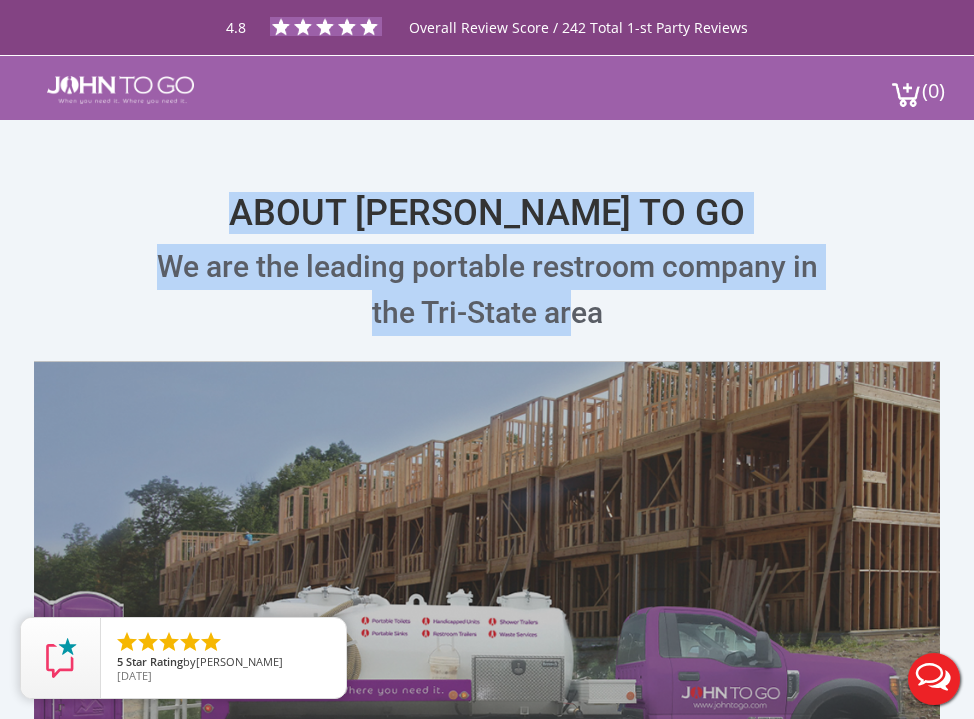 drag, startPoint x: 562, startPoint y: 327, endPoint x: 259, endPoint y: 200, distance: 328.53918 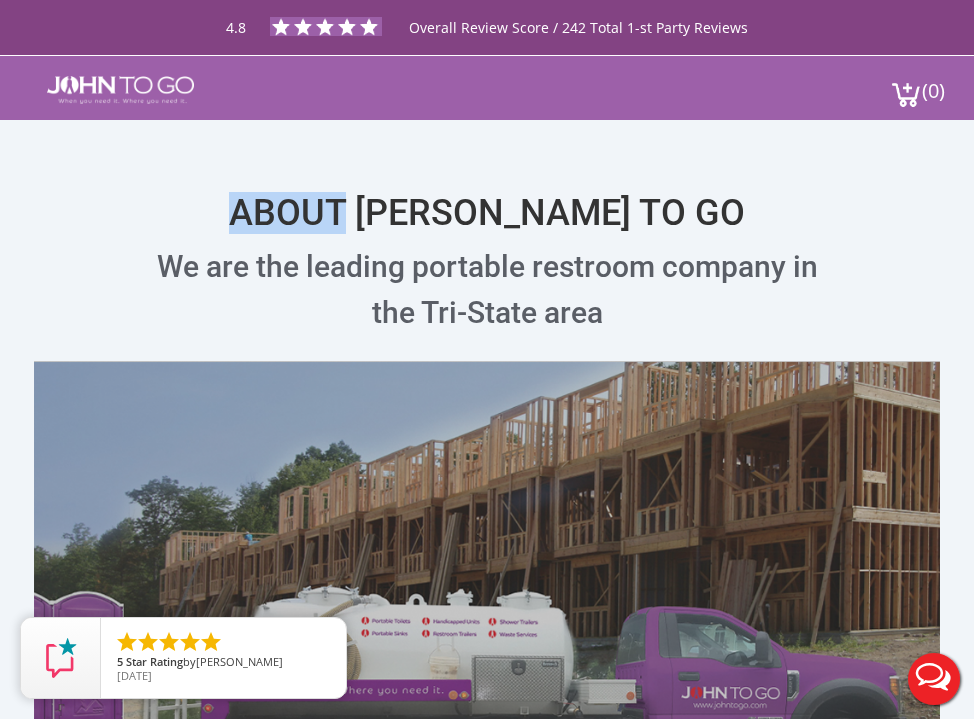 click on "ABOUT JOHN TO GO" at bounding box center [486, 187] 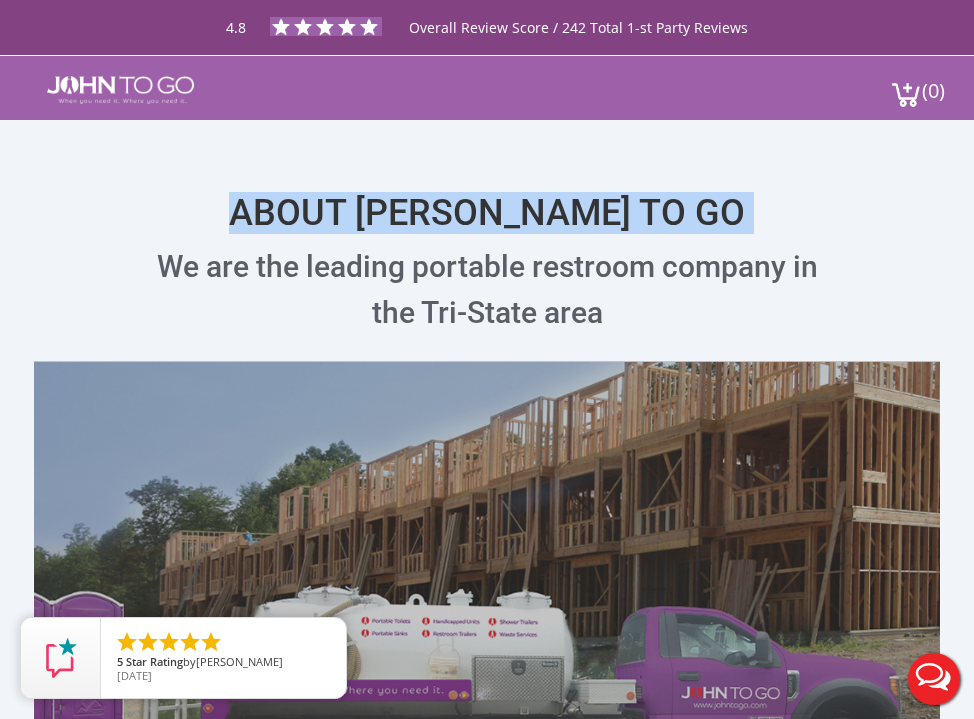 click on "ABOUT JOHN TO GO" at bounding box center (486, 187) 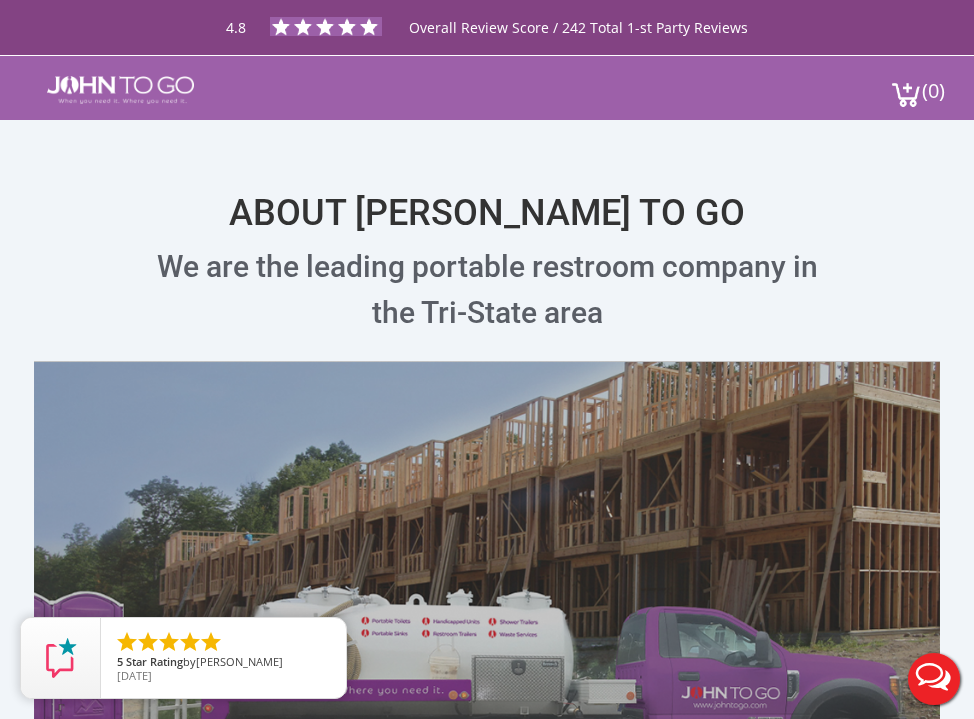 click on "ABOUT JOHN TO GO" at bounding box center (486, 187) 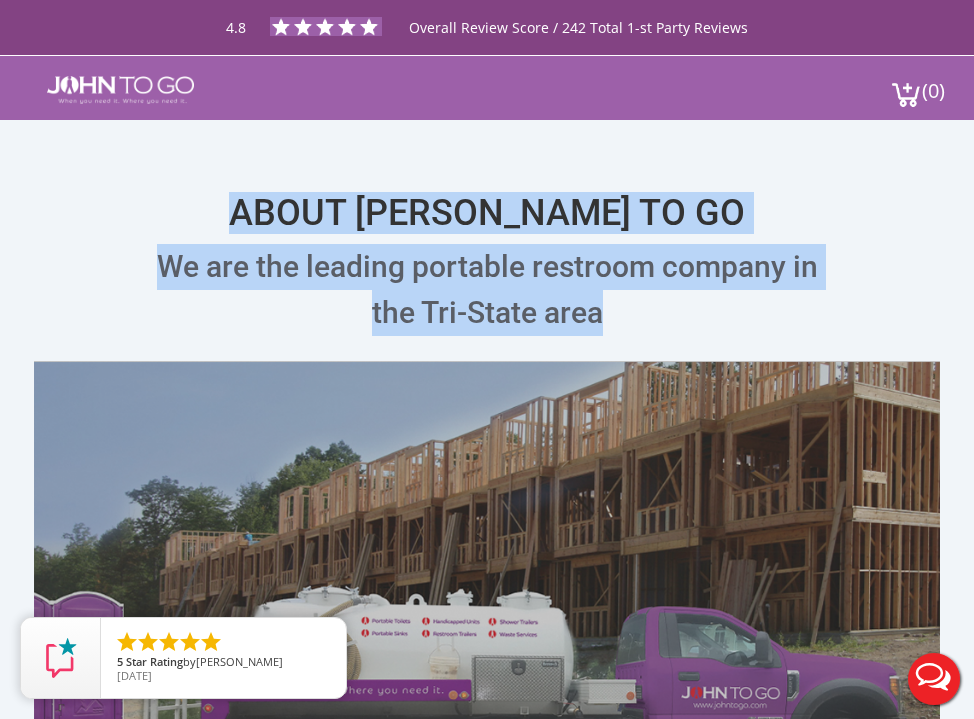 drag, startPoint x: 272, startPoint y: 203, endPoint x: 636, endPoint y: 325, distance: 383.90103 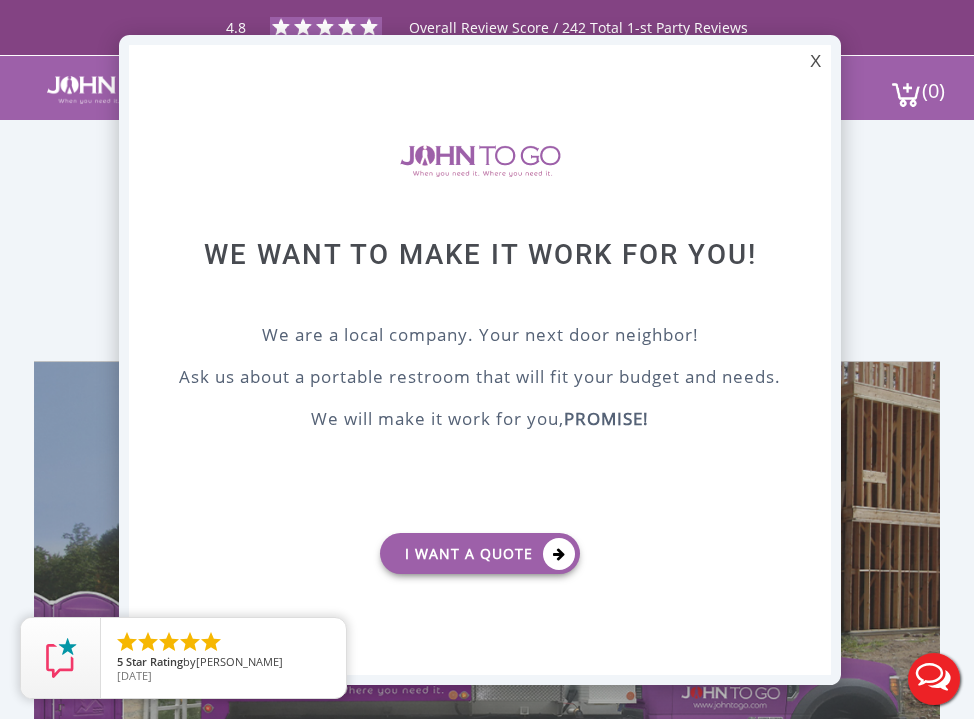 scroll, scrollTop: 0, scrollLeft: 0, axis: both 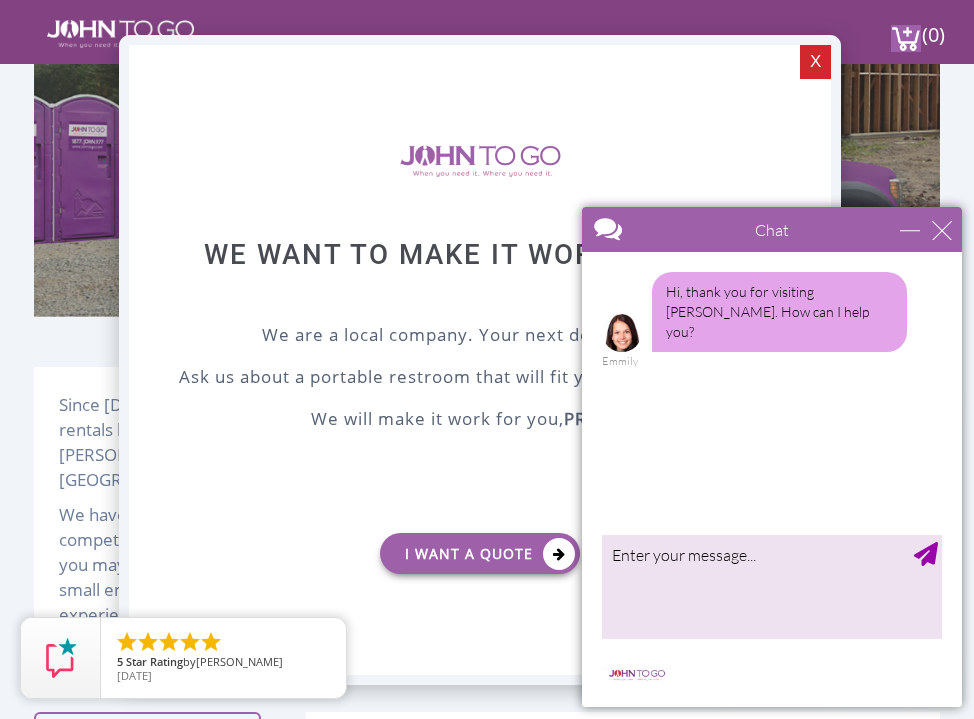 click on "X" at bounding box center (815, 62) 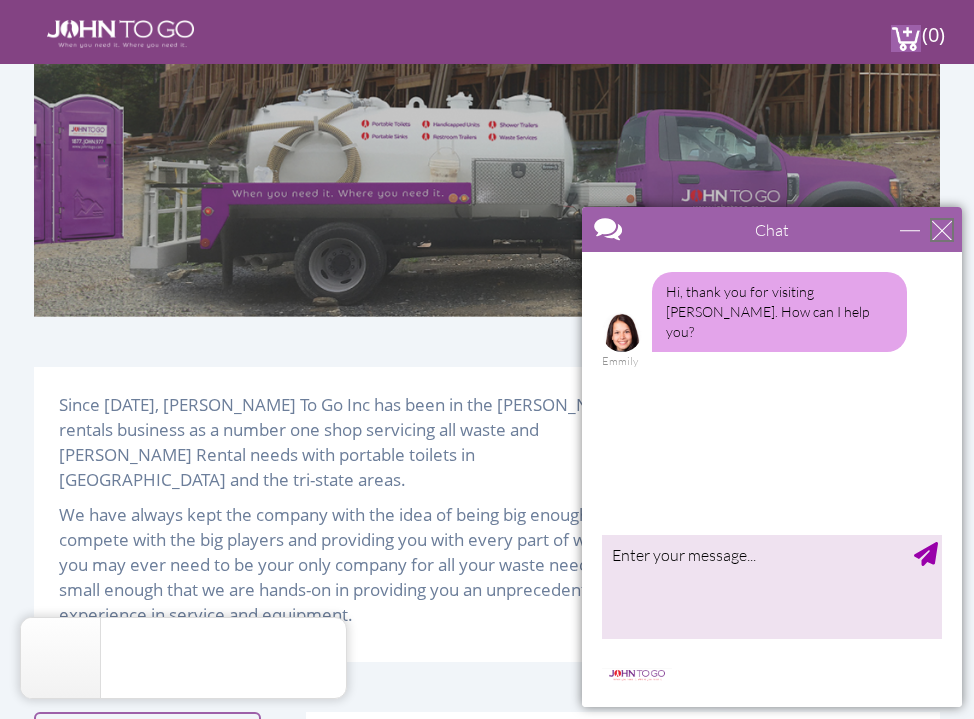 click at bounding box center [942, 230] 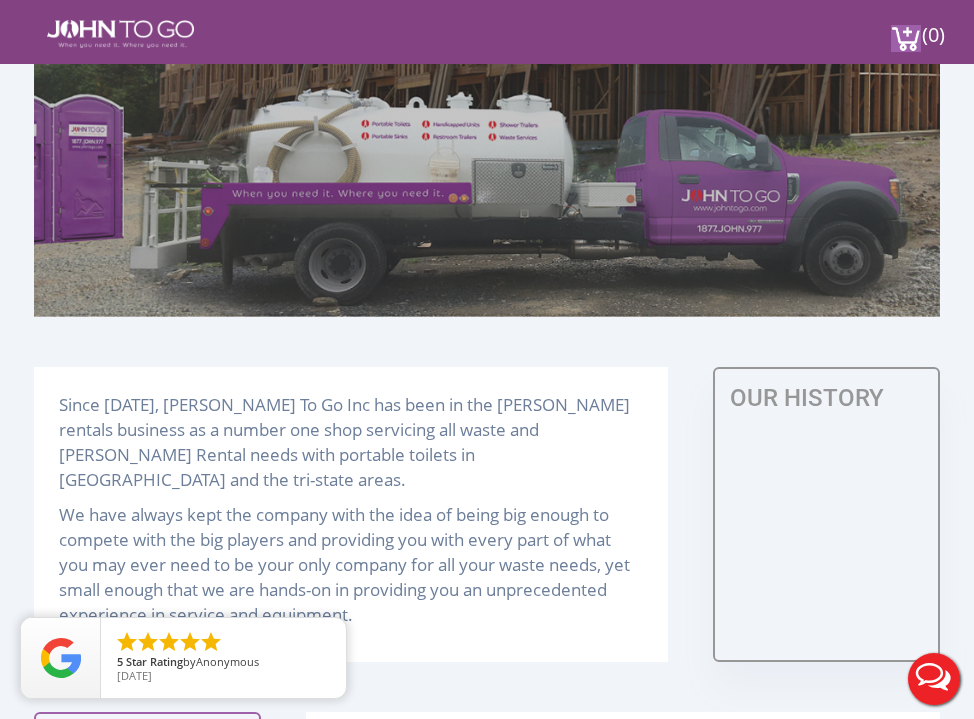 scroll, scrollTop: 0, scrollLeft: 0, axis: both 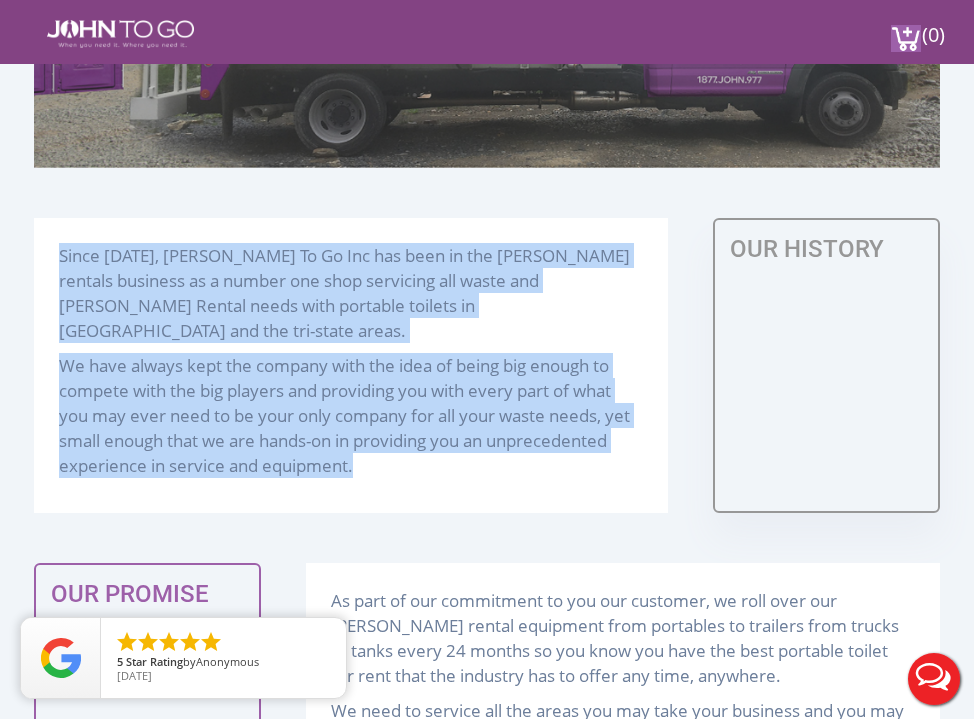 drag, startPoint x: 355, startPoint y: 467, endPoint x: 57, endPoint y: 257, distance: 364.56 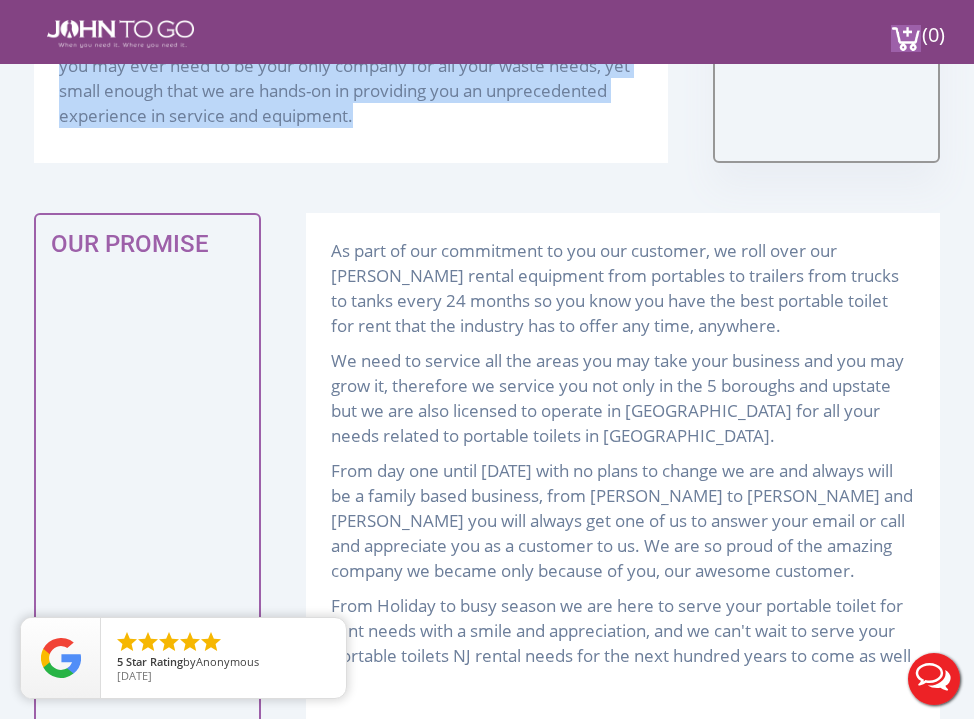 scroll, scrollTop: 960, scrollLeft: 0, axis: vertical 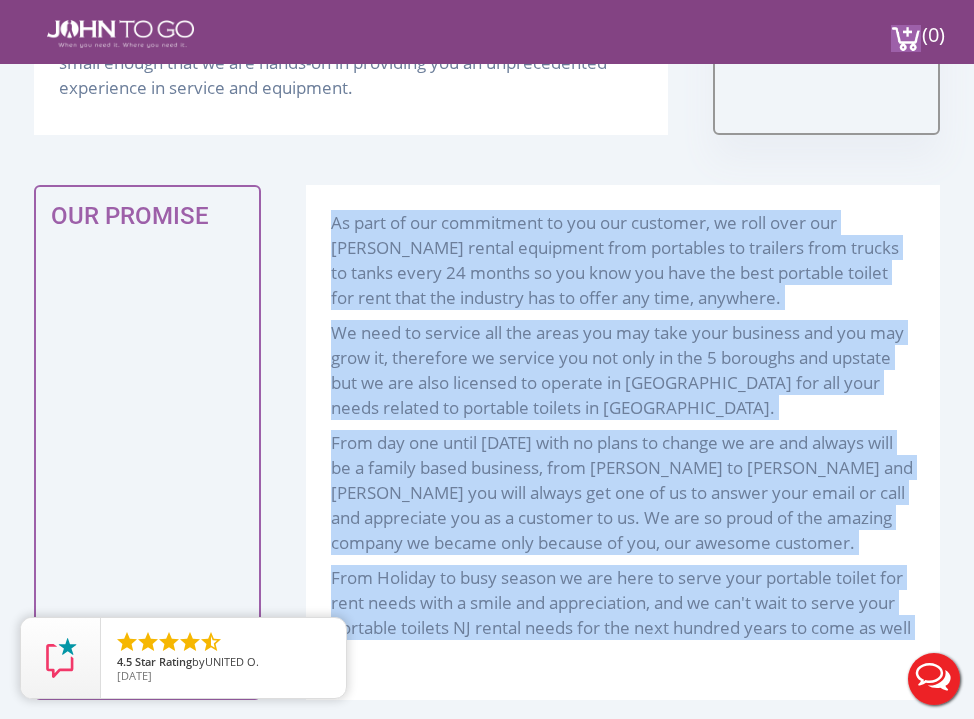 drag, startPoint x: 324, startPoint y: 188, endPoint x: 443, endPoint y: 651, distance: 478.04813 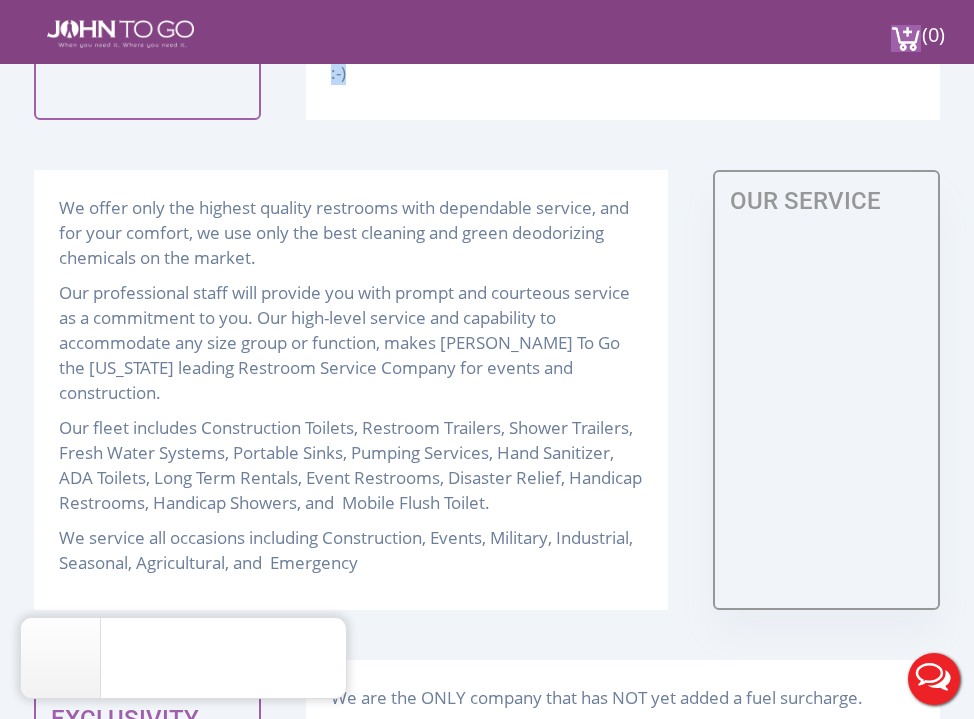 scroll, scrollTop: 1545, scrollLeft: 0, axis: vertical 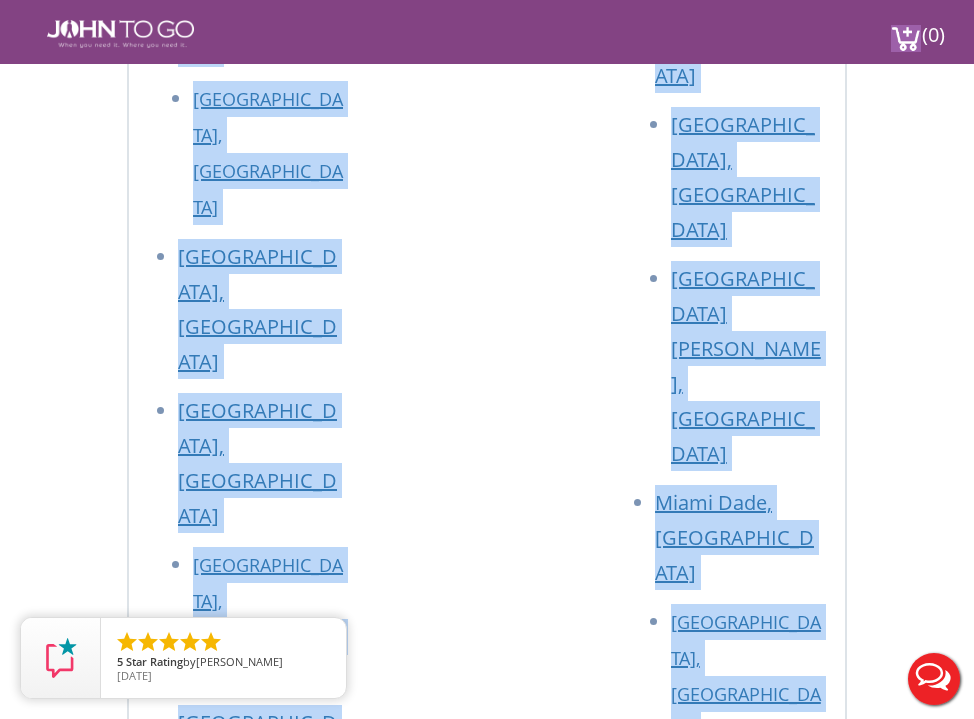 drag, startPoint x: 47, startPoint y: 161, endPoint x: 744, endPoint y: 253, distance: 703.04553 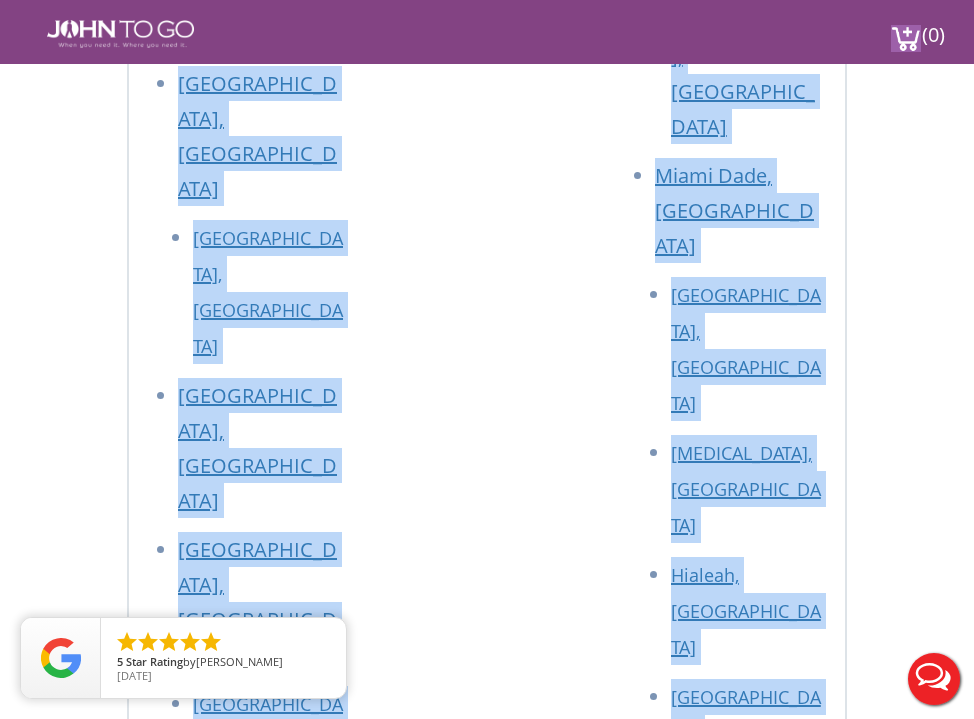 scroll, scrollTop: 4958, scrollLeft: 0, axis: vertical 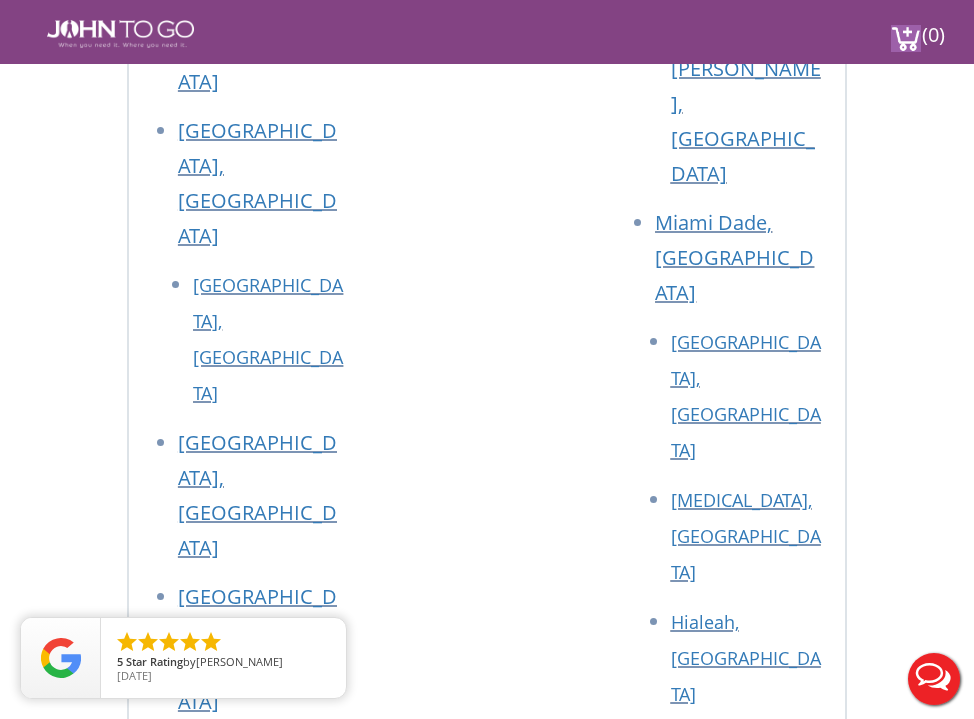click on "products
All Products
Porta Potty
Restroom Trailers
Temporary Fencing" at bounding box center [496, 3304] 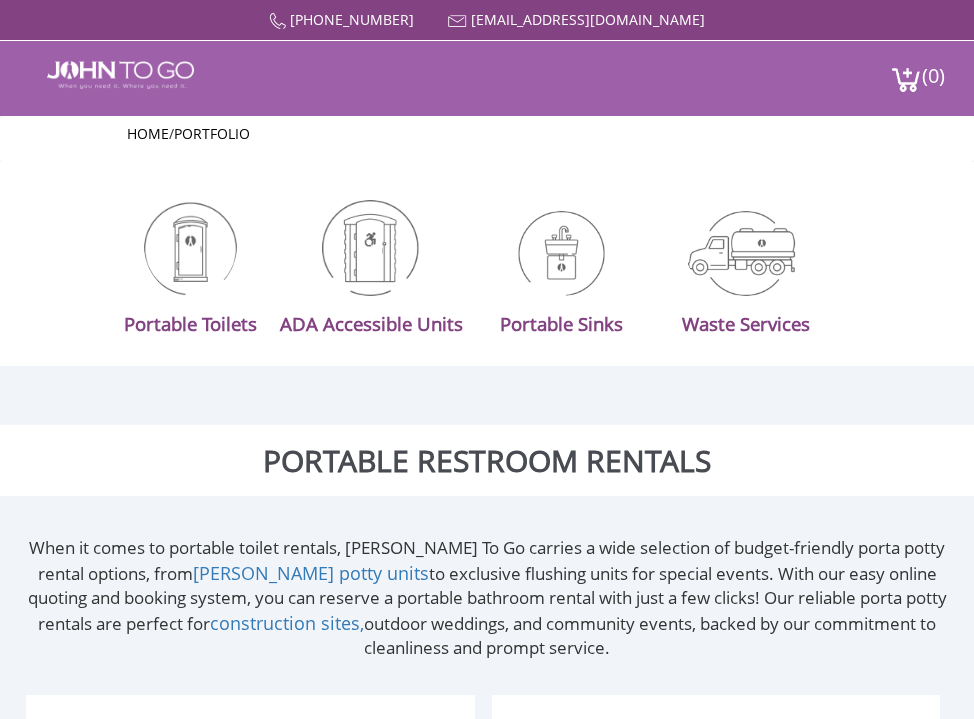 scroll, scrollTop: 0, scrollLeft: 0, axis: both 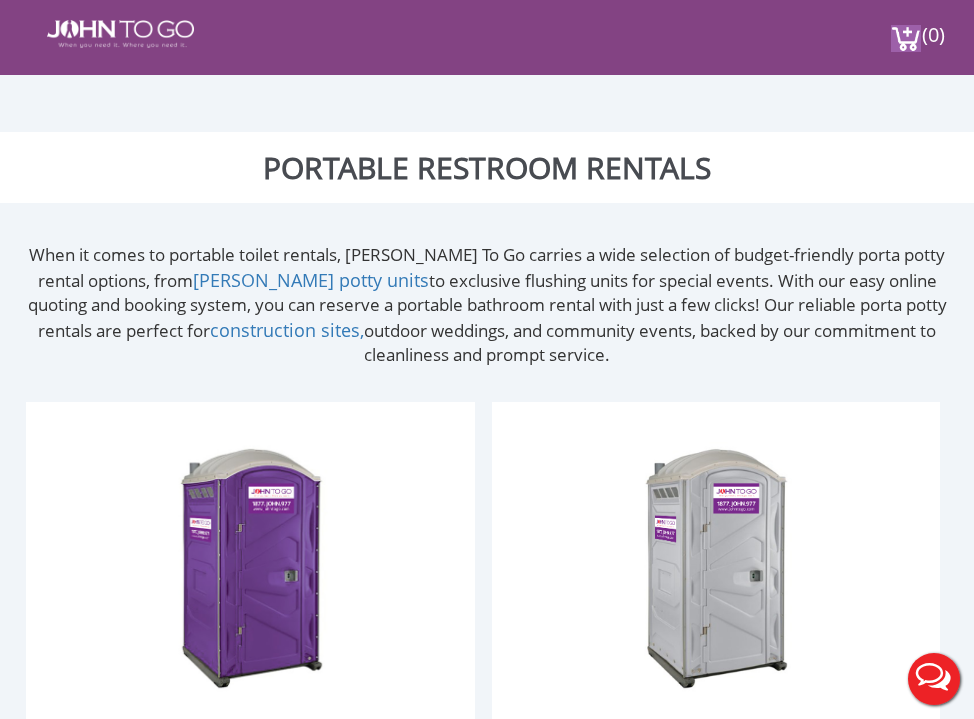 click on "When it comes to portable toilet rentals, John To Go carries a wide selection of budget-friendly porta potty rental options, from  ADA porta potty units  to exclusive  flushing units for special events. With our easy online quoting and booking system, you can reserve a portable bathroom rental with just a few clicks! Our reliable porta potty rentals are perfect for  construction sites,  outdoor weddings, and community events, backed by our commitment to cleanliness and prompt service." at bounding box center [486, 305] 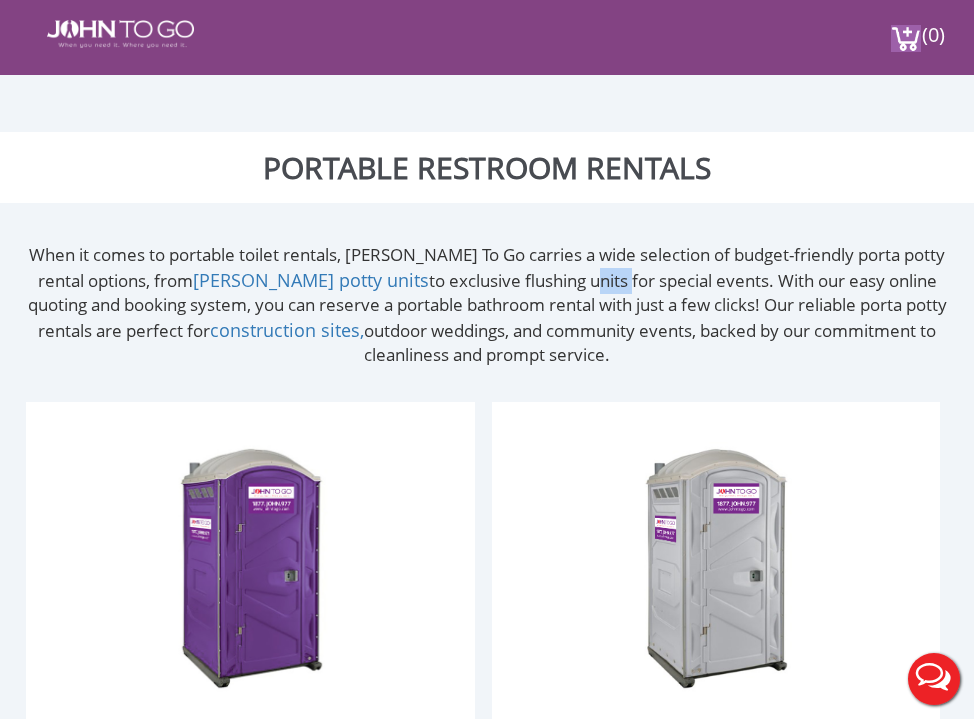 click on "When it comes to portable toilet rentals, John To Go carries a wide selection of budget-friendly porta potty rental options, from  ADA porta potty units  to exclusive  flushing units for special events. With our easy online quoting and booking system, you can reserve a portable bathroom rental with just a few clicks! Our reliable porta potty rentals are perfect for  construction sites,  outdoor weddings, and community events, backed by our commitment to cleanliness and prompt service." at bounding box center [486, 305] 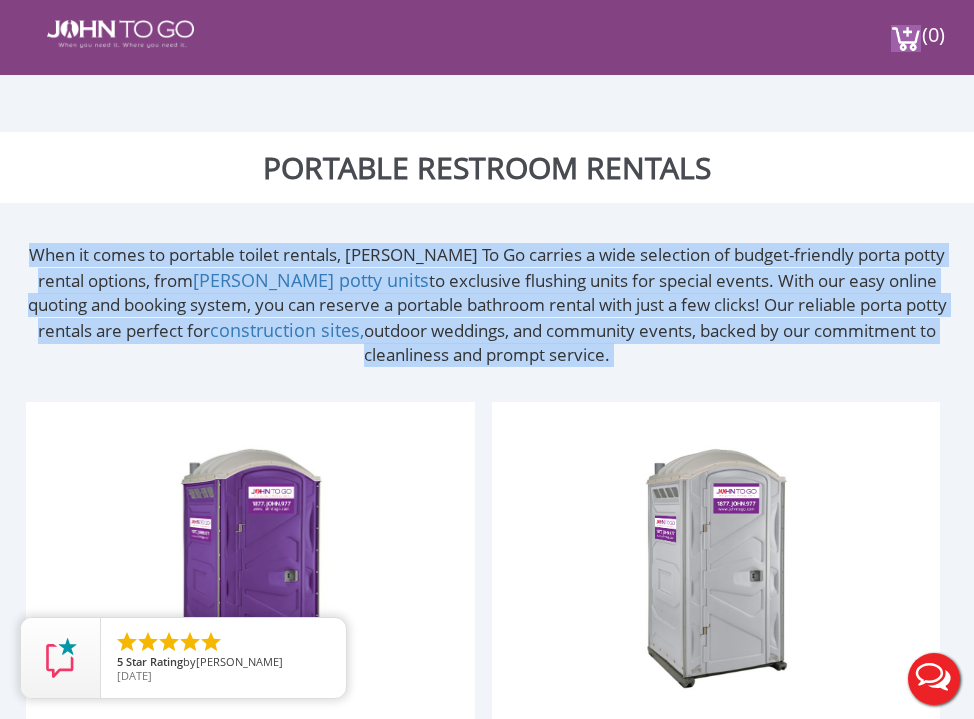 click on "When it comes to portable toilet rentals, John To Go carries a wide selection of budget-friendly porta potty rental options, from  ADA porta potty units  to exclusive  flushing units for special events. With our easy online quoting and booking system, you can reserve a portable bathroom rental with just a few clicks! Our reliable porta potty rentals are perfect for  construction sites,  outdoor weddings, and community events, backed by our commitment to cleanliness and prompt service." at bounding box center [486, 305] 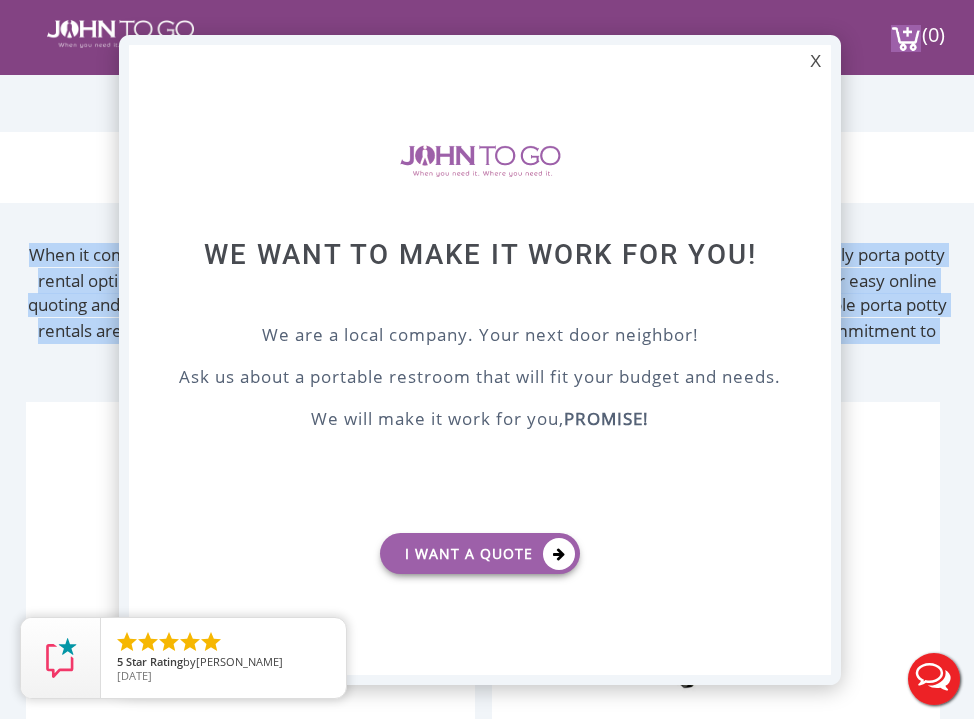 scroll, scrollTop: 0, scrollLeft: 0, axis: both 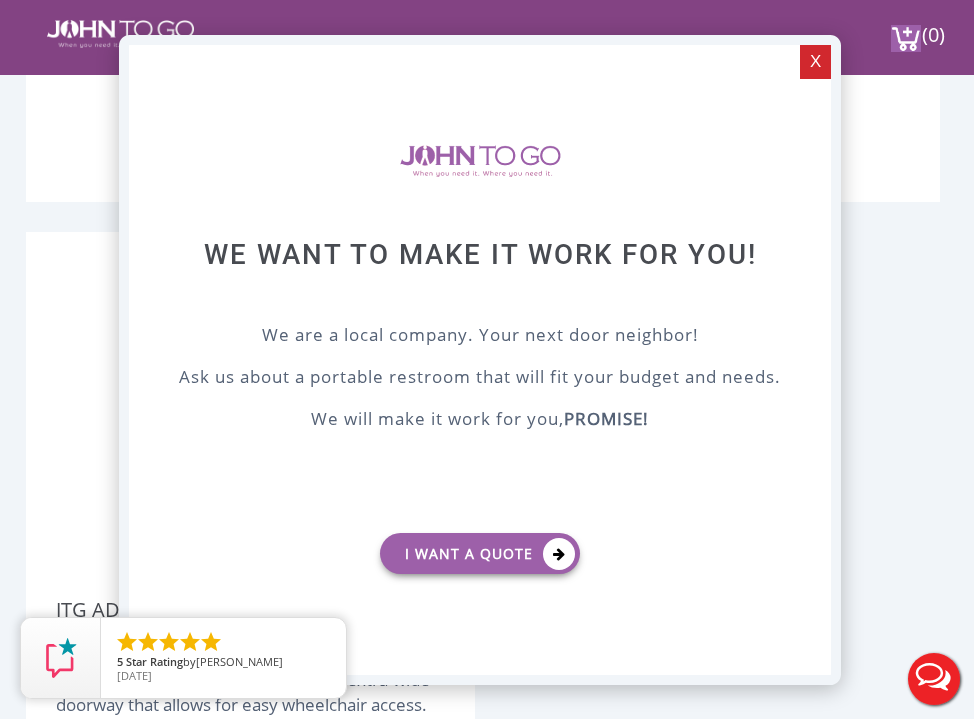 click on "X" at bounding box center [815, 62] 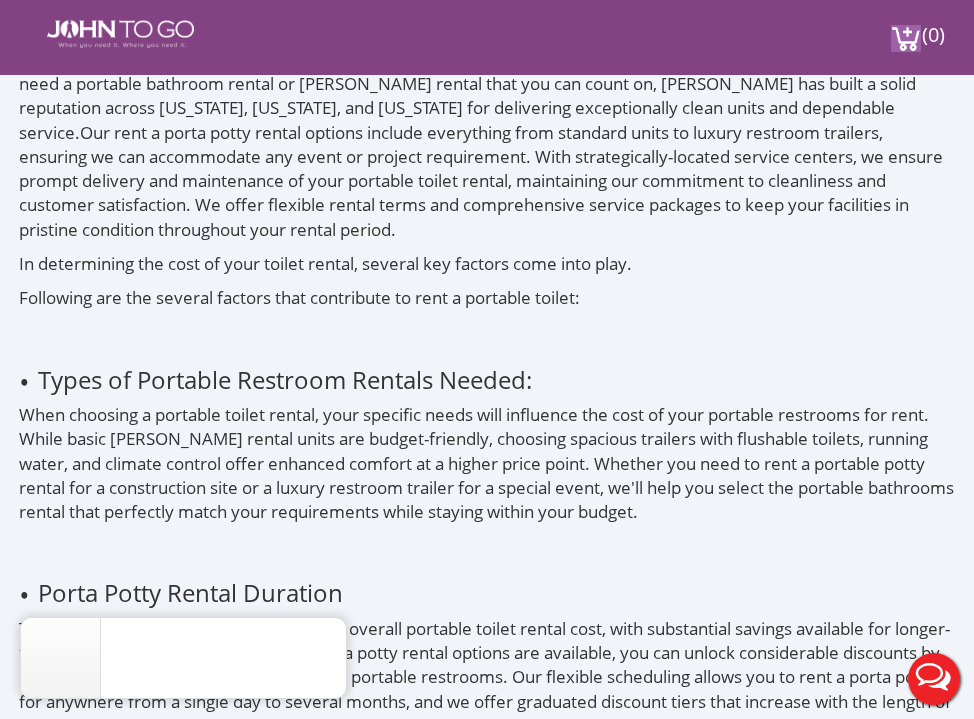 scroll, scrollTop: 8983, scrollLeft: 0, axis: vertical 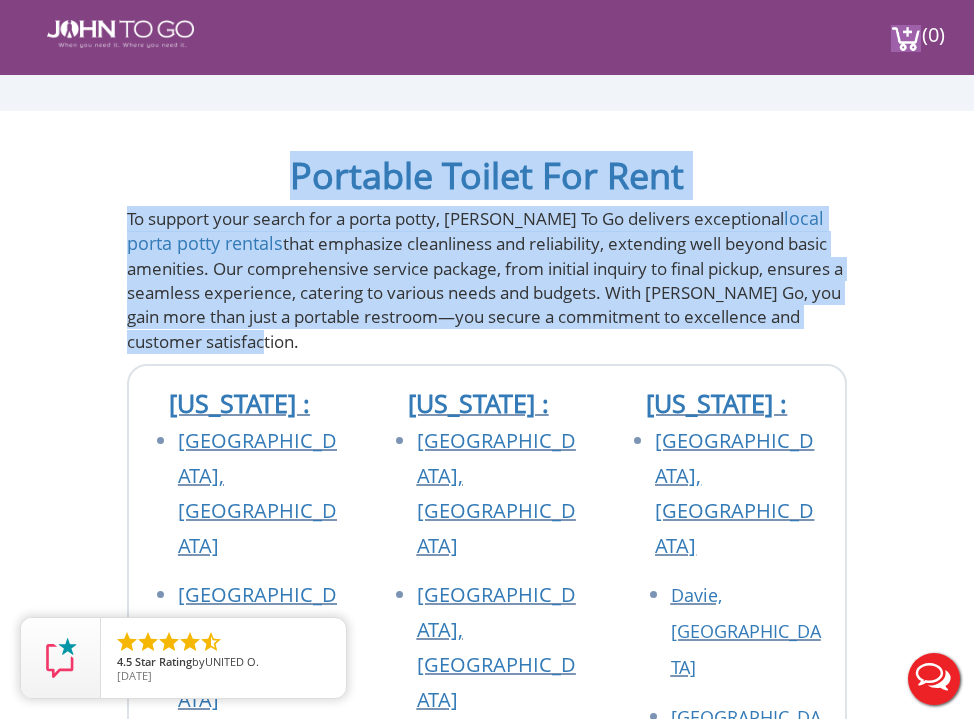 drag, startPoint x: 17, startPoint y: 278, endPoint x: 230, endPoint y: 341, distance: 222.12158 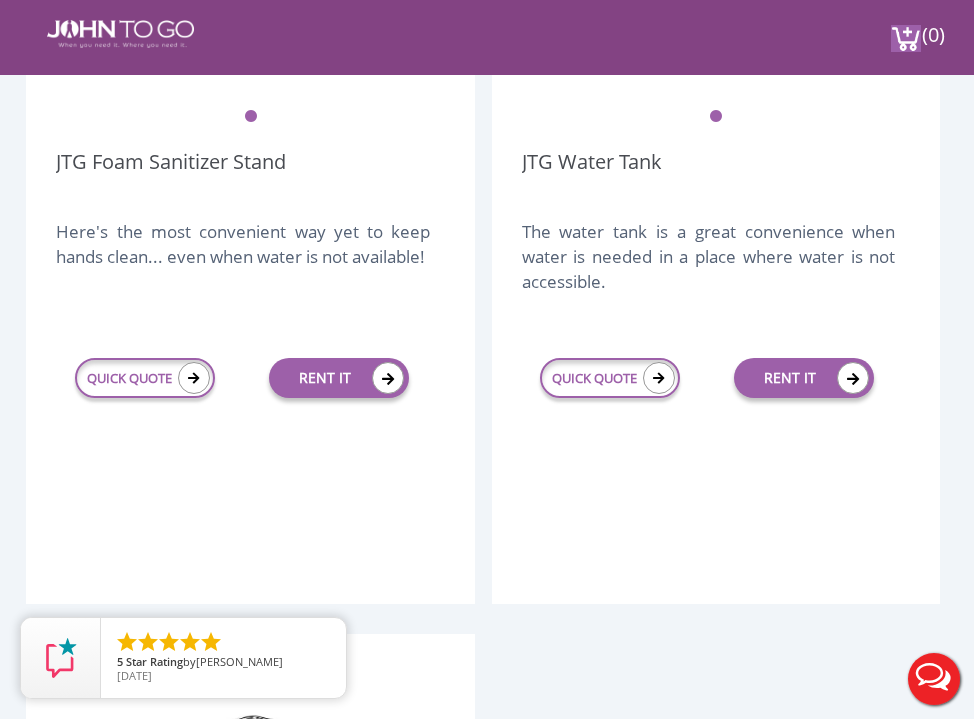 scroll, scrollTop: 5656, scrollLeft: 0, axis: vertical 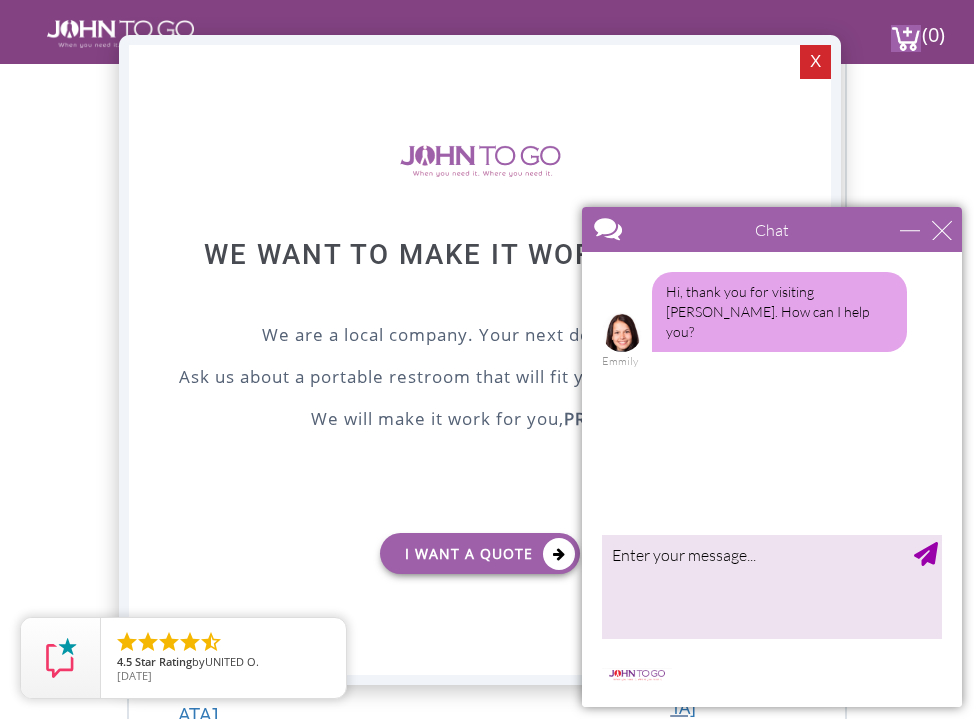 click on "X" at bounding box center (815, 62) 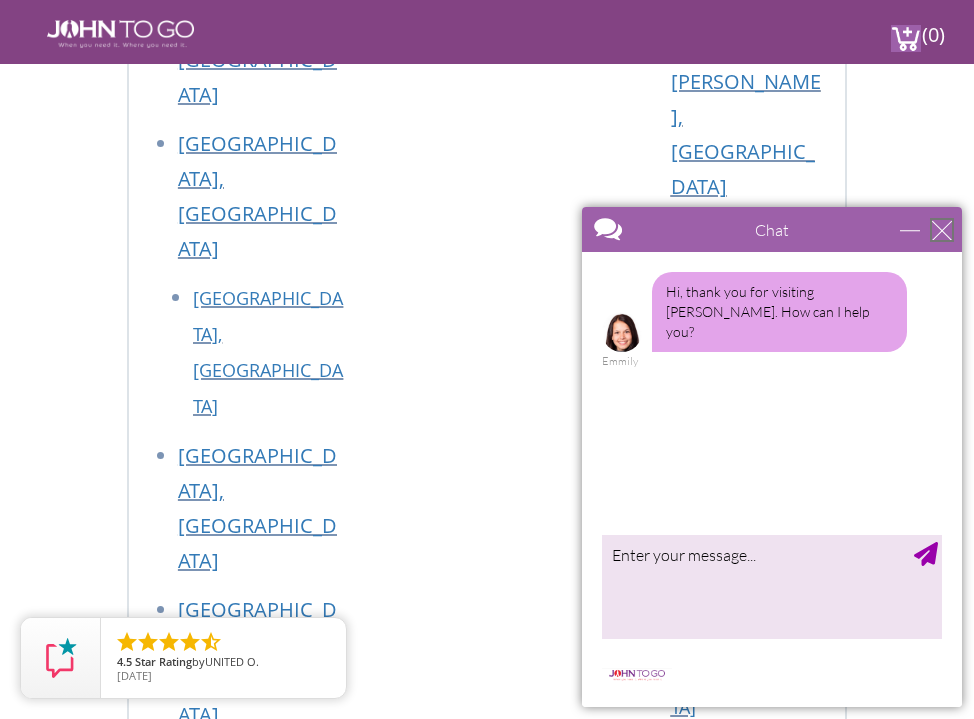 click at bounding box center [942, 230] 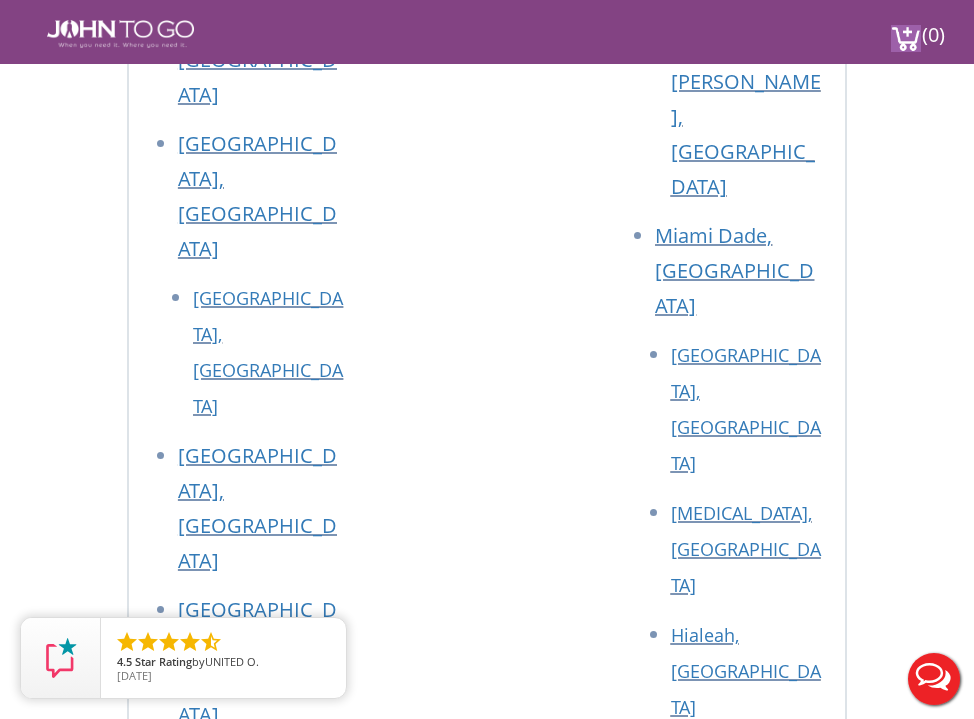 scroll, scrollTop: 0, scrollLeft: 0, axis: both 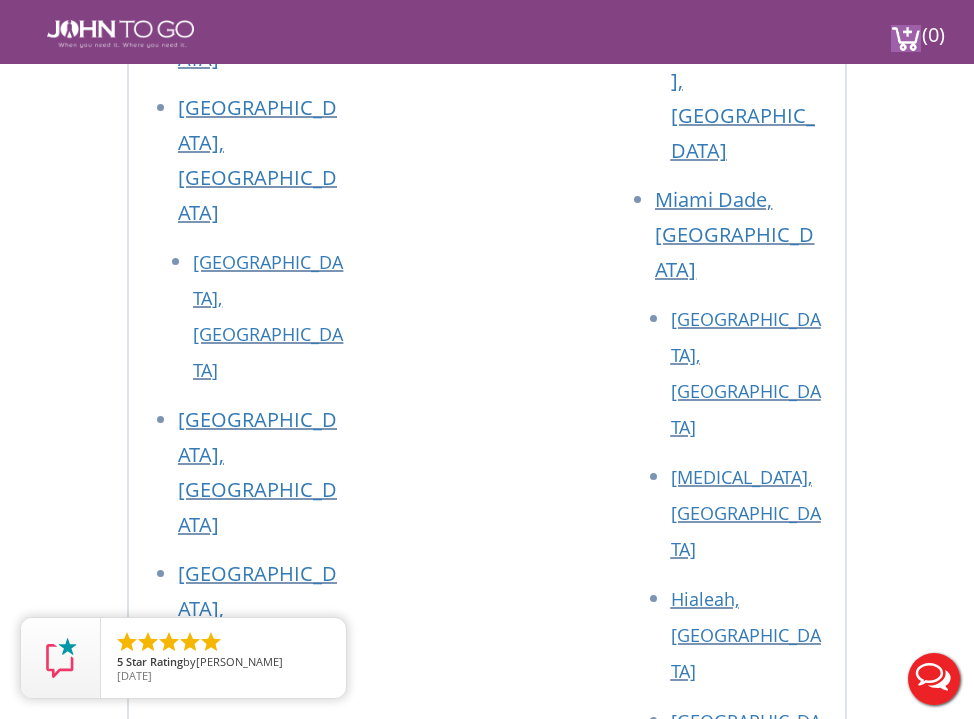 click on "21 Van Natta Dr, Ringwood, NJ 07456   Phone: (845) 470-5785
29055 SW 107th Ave, Homestead, FL 33033  Phone: (305) 506-1484
18931 State Road 31, North Fort Myers, FL 33917  Phone: (305) 506-1484
New Jersey : 82 Milbar Blvd, Farmingdale, NY 11735  Phone: (845) 712-4038
Email:  info@johntogo.com
products
All Products
Porta Potty
Restroom Trailers
Temporary Fencing
home
About Us
Contact Us
explore
FAQ's" at bounding box center (487, 3303) 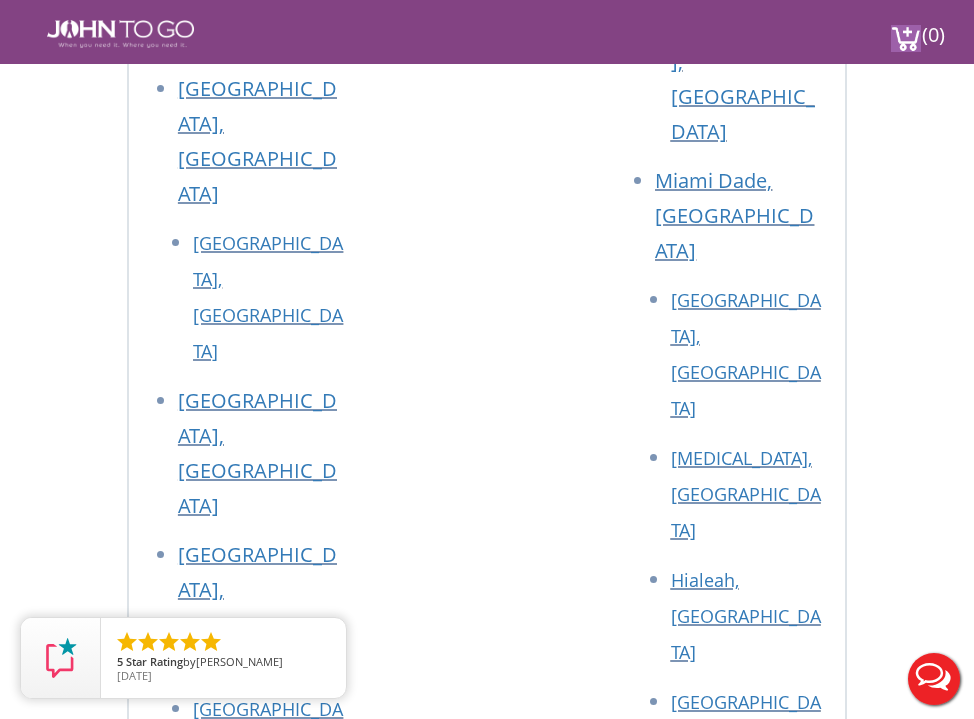 click on "About Us" at bounding box center (655, 3039) 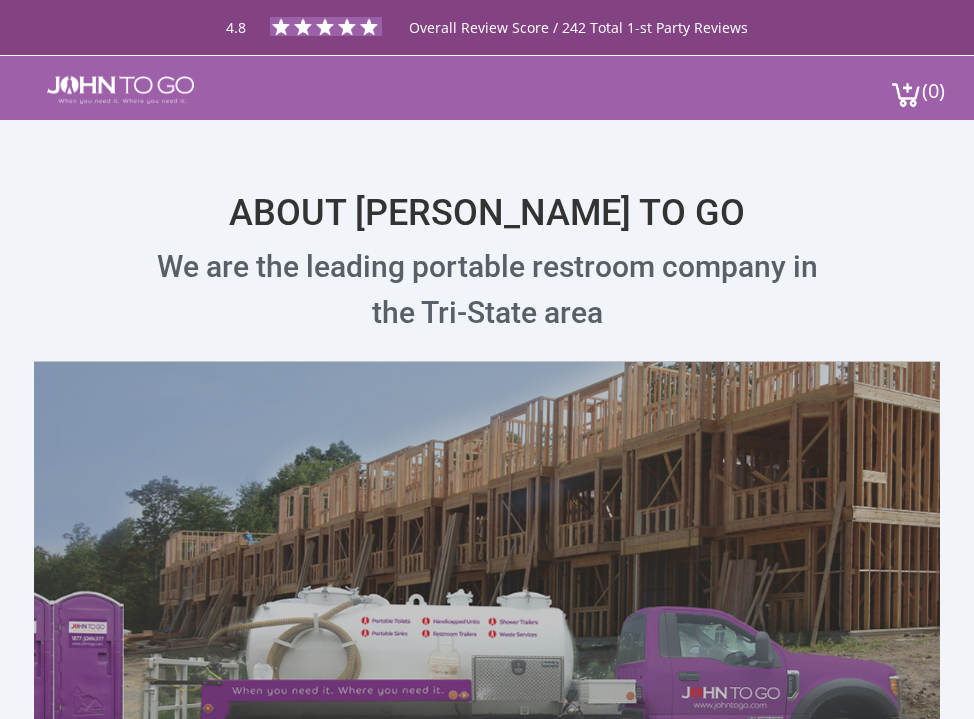 scroll, scrollTop: 0, scrollLeft: 0, axis: both 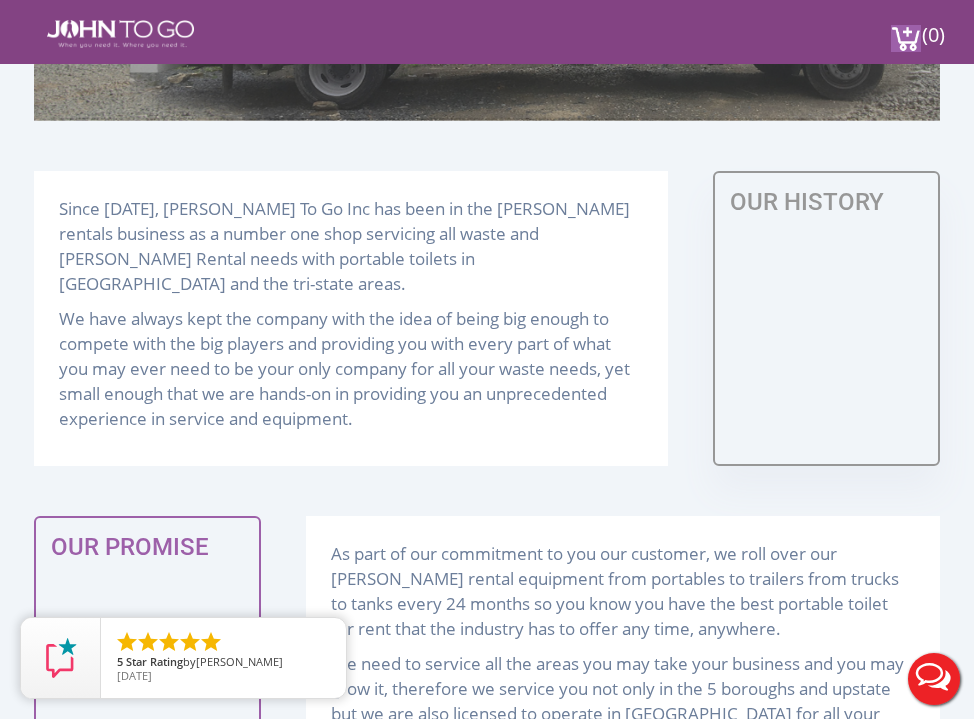 click on "We have always kept the company with the idea of being big enough to compete with the big players and providing you with every part of what you may ever need to be your only company for all your waste needs, yet small enough that we are hands-on in providing you an unprecedented experience in service and equipment." at bounding box center (351, 368) 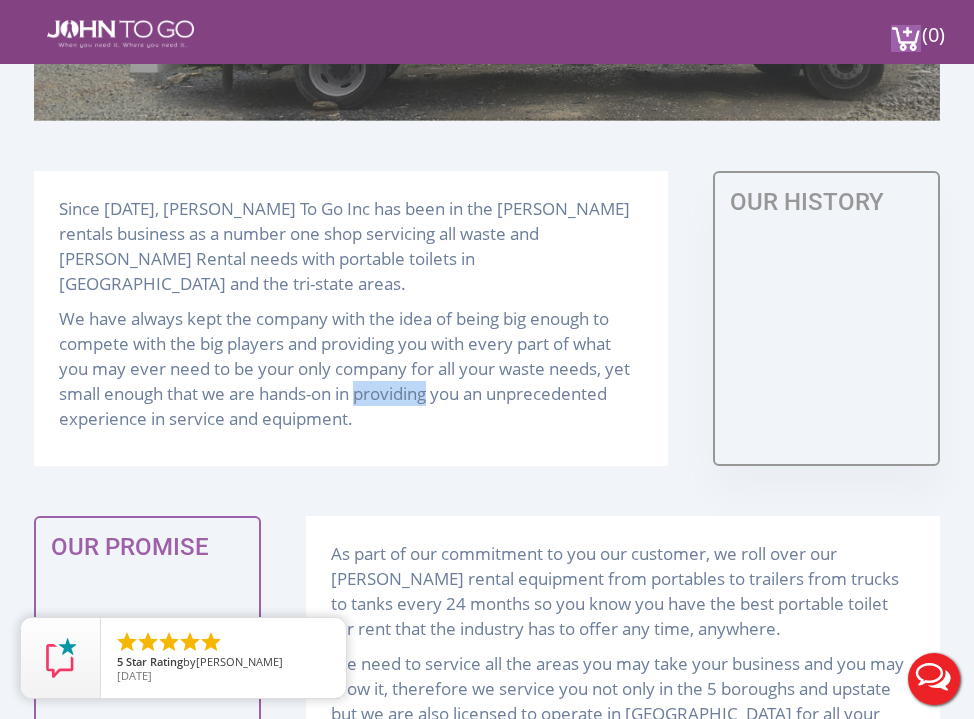 click on "We have always kept the company with the idea of being big enough to compete with the big players and providing you with every part of what you may ever need to be your only company for all your waste needs, yet small enough that we are hands-on in providing you an unprecedented experience in service and equipment." at bounding box center (351, 368) 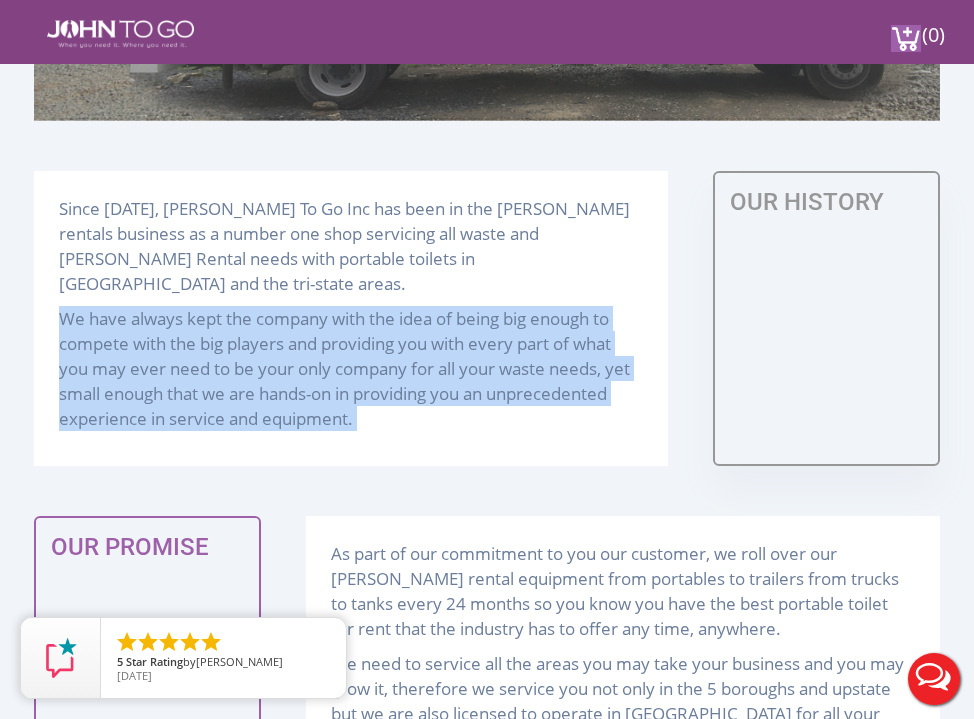 click on "We have always kept the company with the idea of being big enough to compete with the big players and providing you with every part of what you may ever need to be your only company for all your waste needs, yet small enough that we are hands-on in providing you an unprecedented experience in service and equipment." at bounding box center (351, 368) 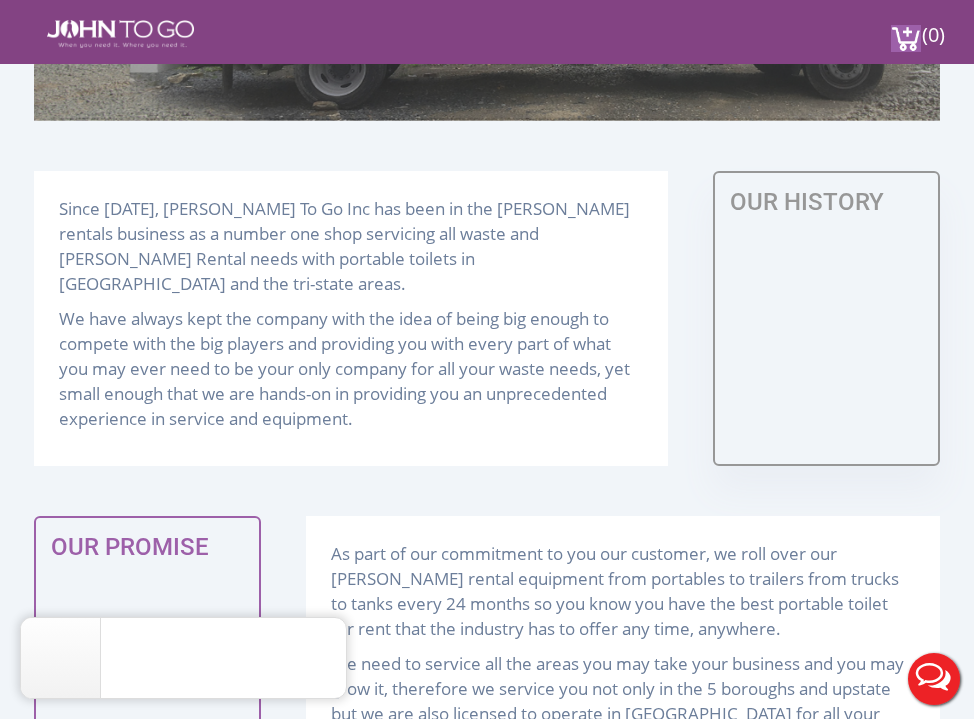click on "Since [DATE], [PERSON_NAME] To Go Inc has been in the [PERSON_NAME] rentals business as a number one shop servicing all waste and [PERSON_NAME] Rental needs with portable toilets in [GEOGRAPHIC_DATA] and the tri-state areas." at bounding box center (351, 246) 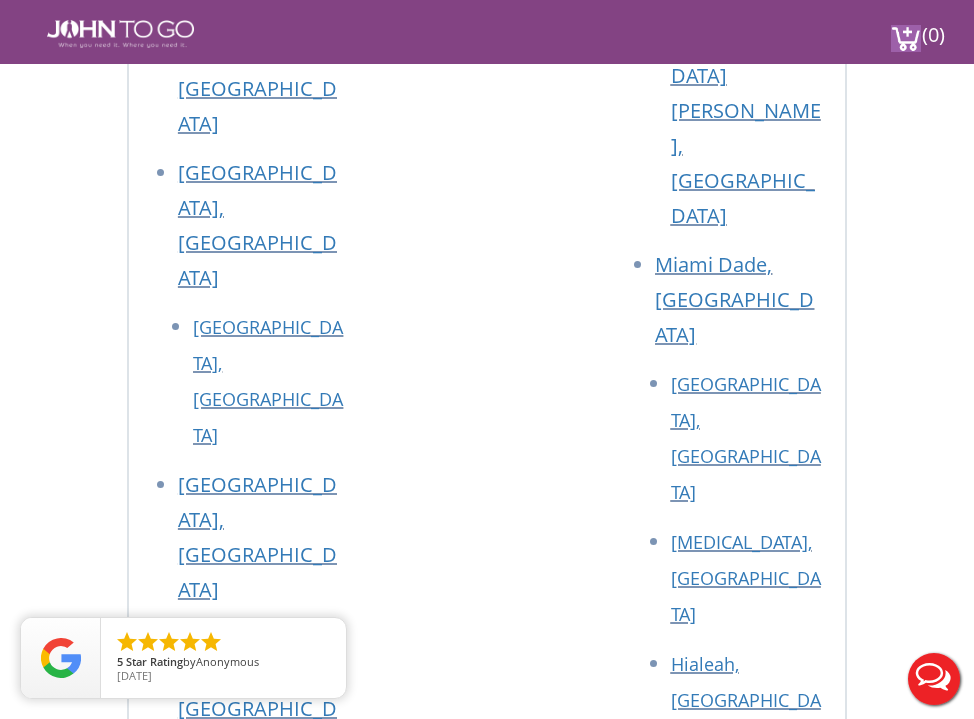 scroll, scrollTop: 4919, scrollLeft: 0, axis: vertical 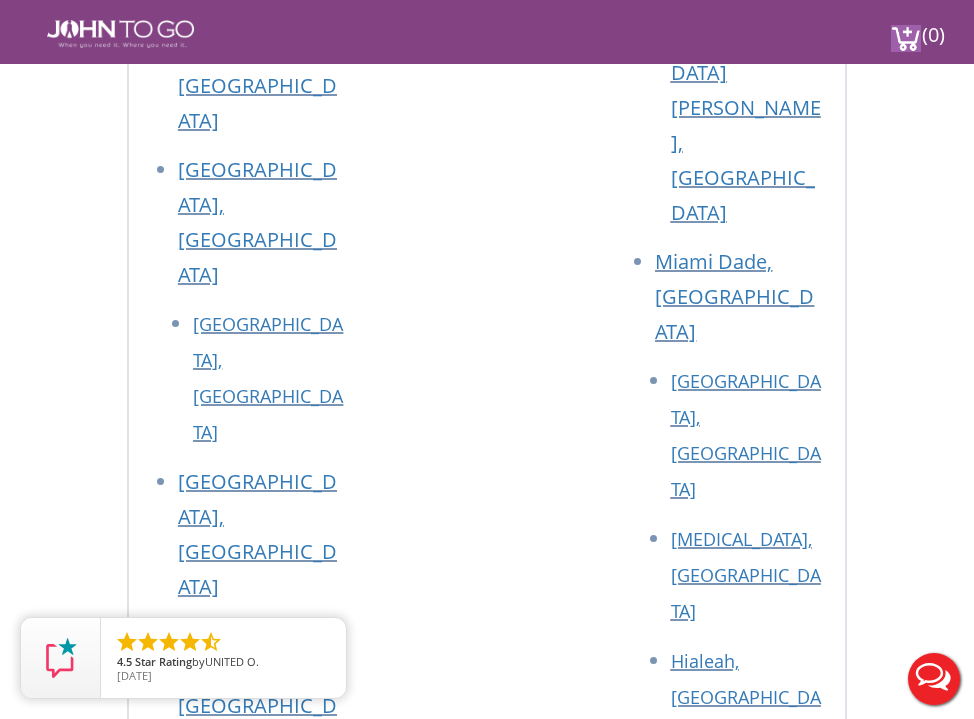 click on "[STREET_ADDRESS]  Phone: [PHONE_NUMBER]" at bounding box center [219, 3196] 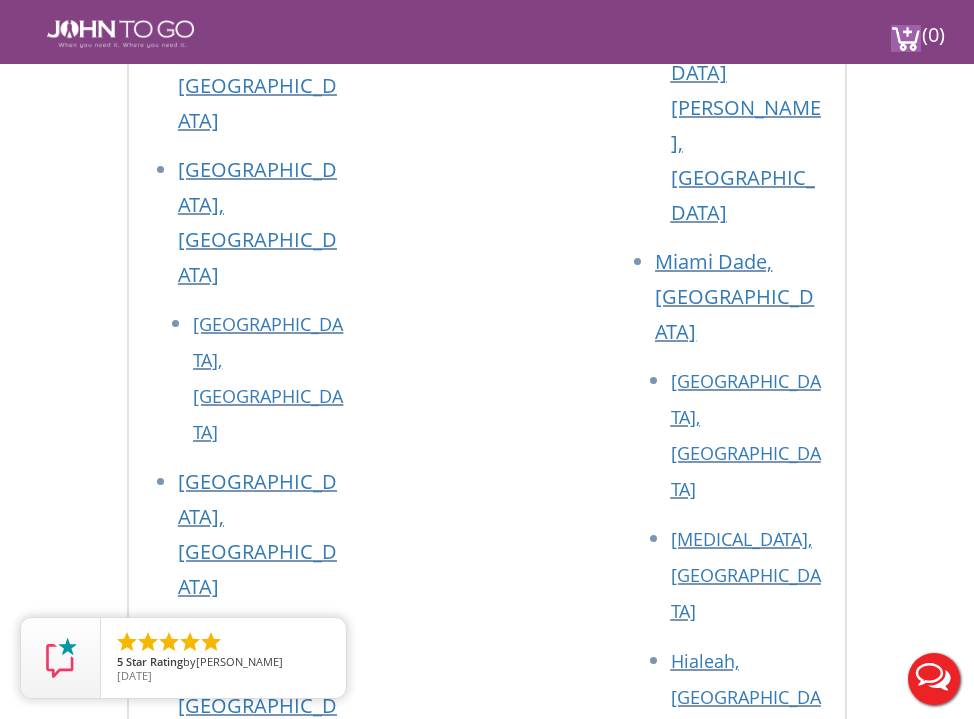 drag, startPoint x: 304, startPoint y: 237, endPoint x: 223, endPoint y: 199, distance: 89.470665 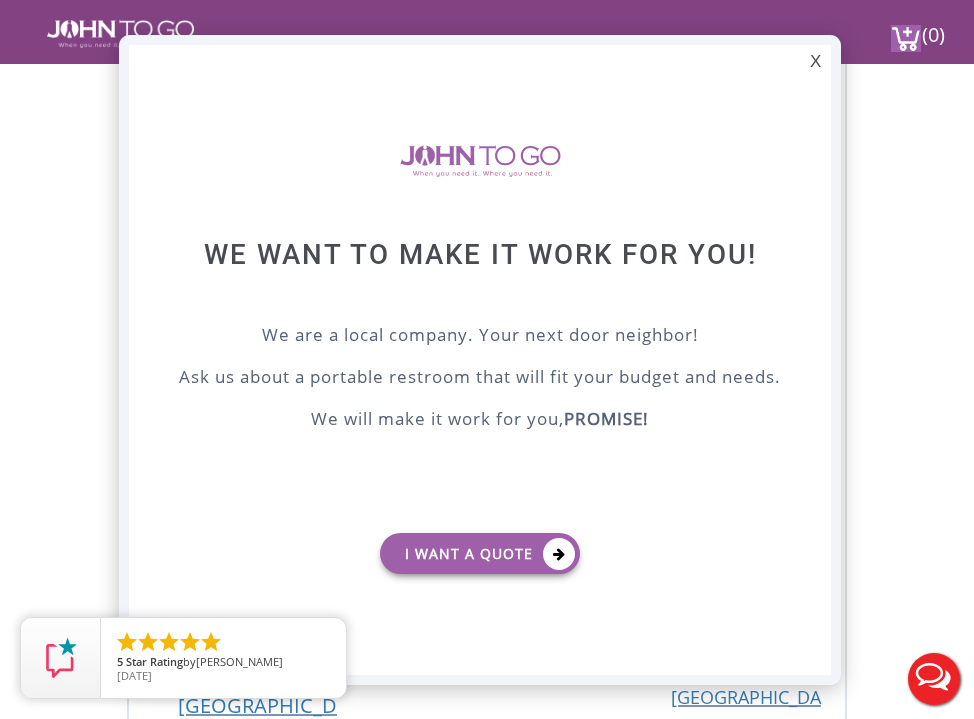 scroll, scrollTop: 0, scrollLeft: 0, axis: both 